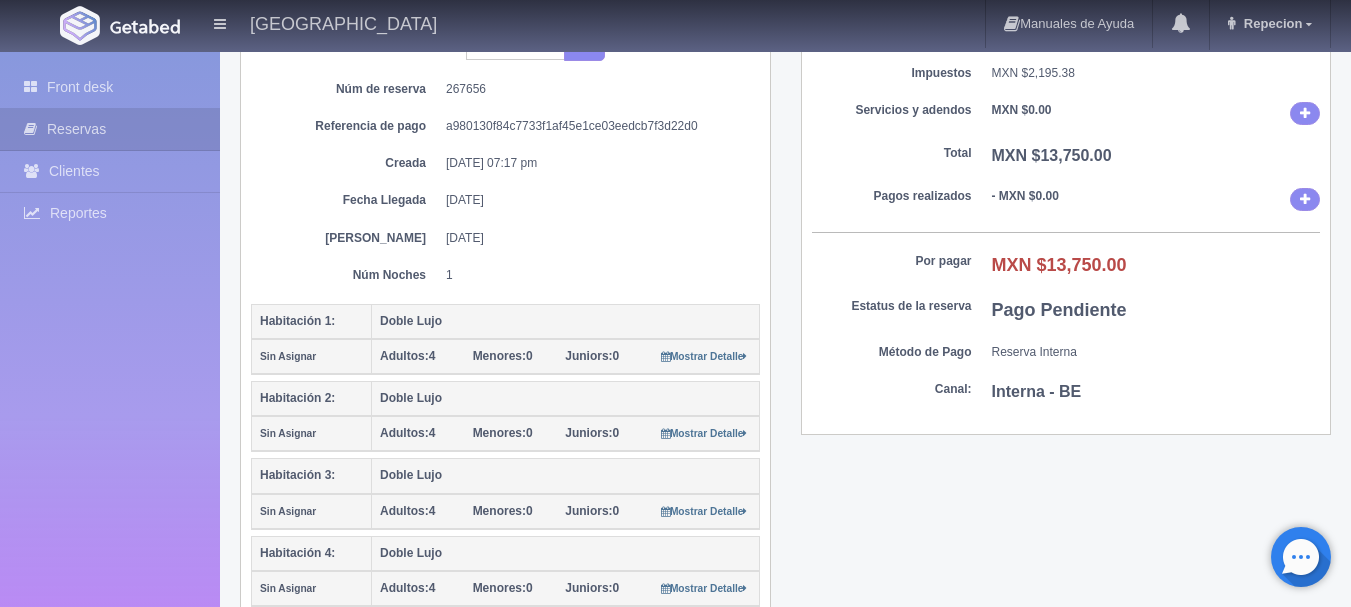 scroll, scrollTop: 100, scrollLeft: 0, axis: vertical 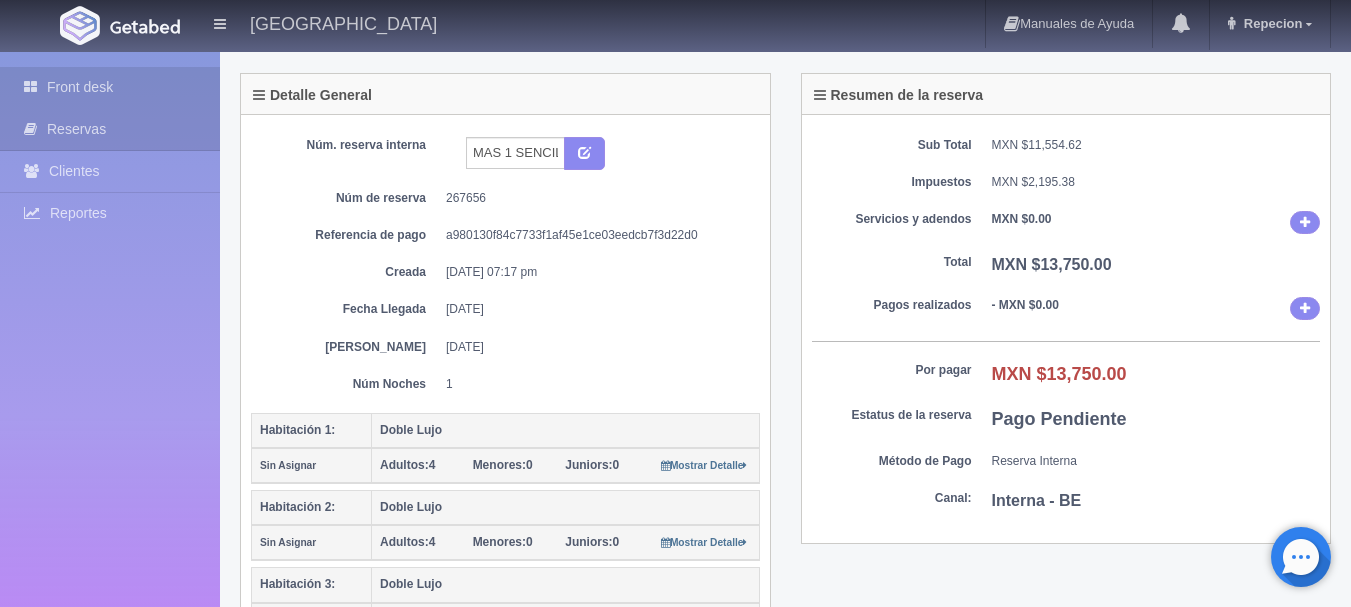 click on "Front desk" at bounding box center (110, 87) 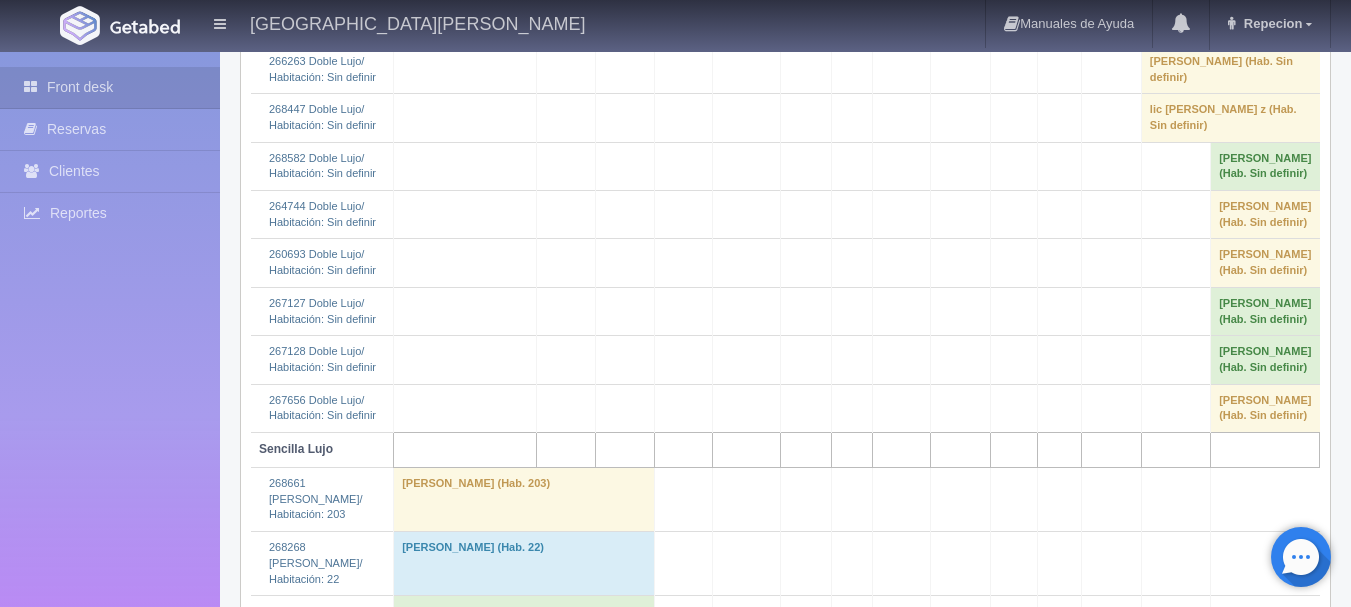 scroll, scrollTop: 1629, scrollLeft: 0, axis: vertical 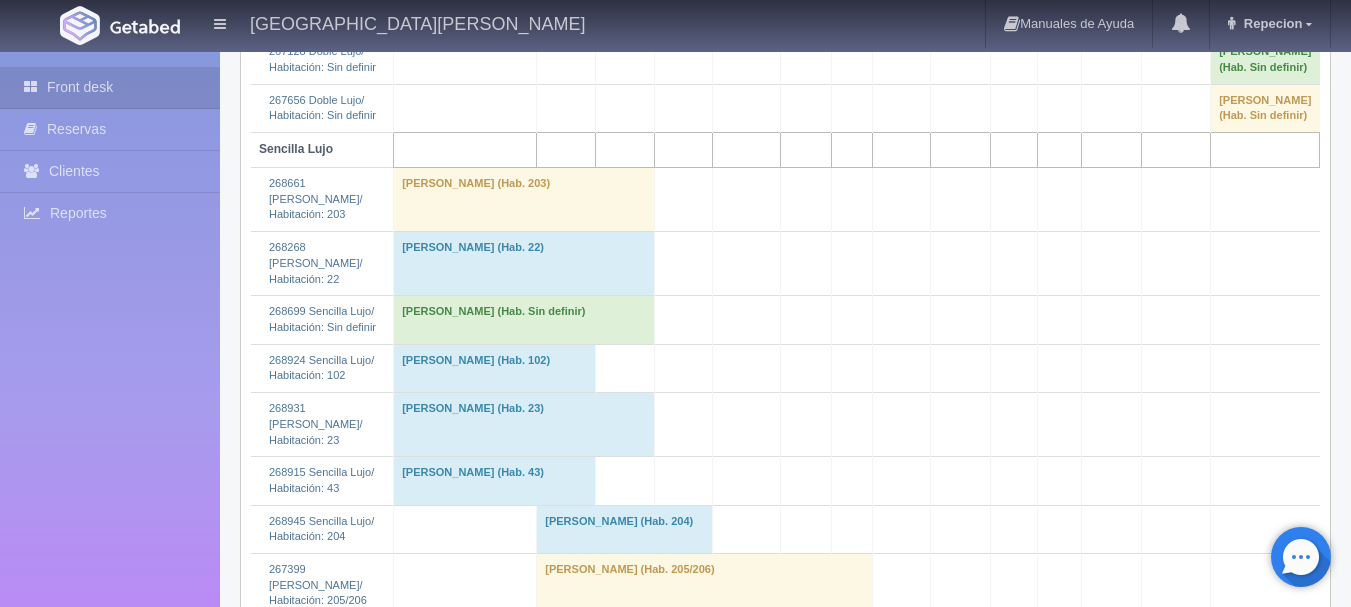 click on "petra alvarado sanchez 												(Hab. Sin definir)" at bounding box center [1265, 108] 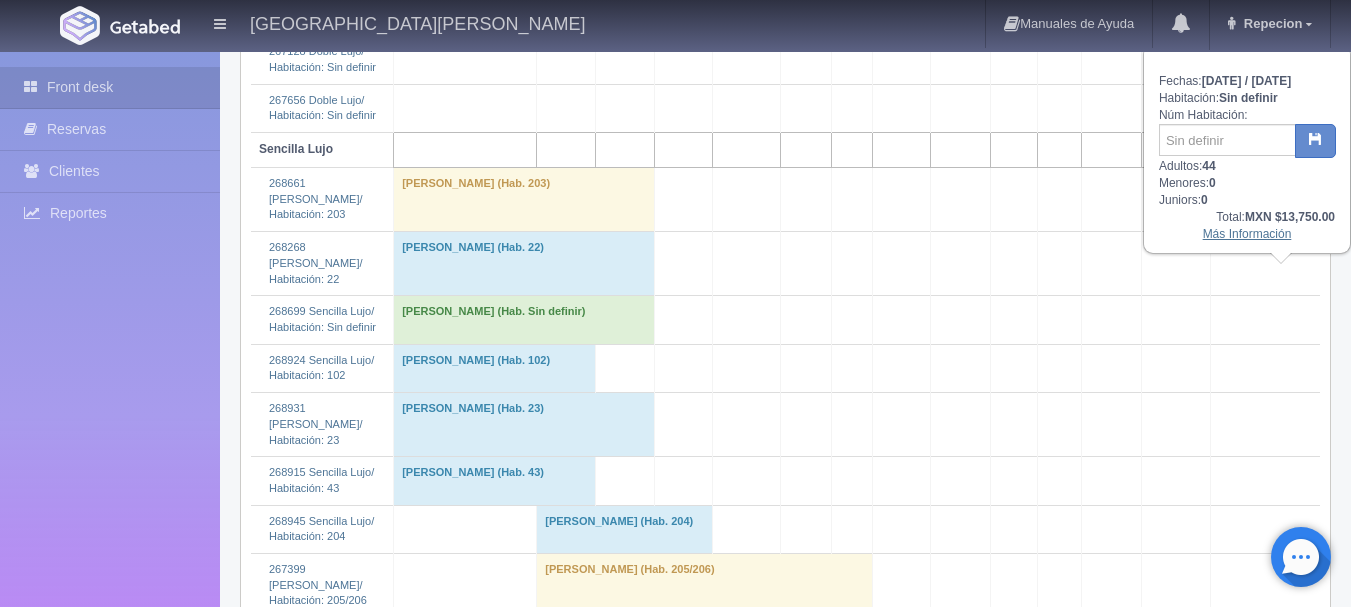 click on "Más Información" at bounding box center (1247, 234) 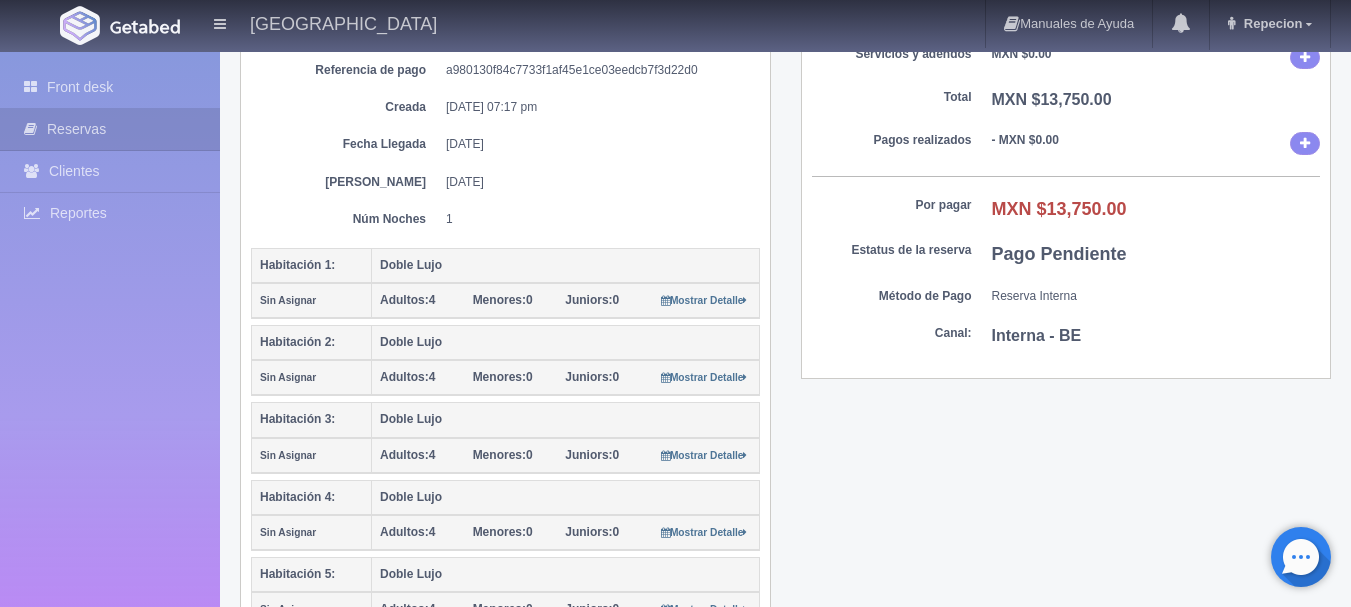 scroll, scrollTop: 0, scrollLeft: 0, axis: both 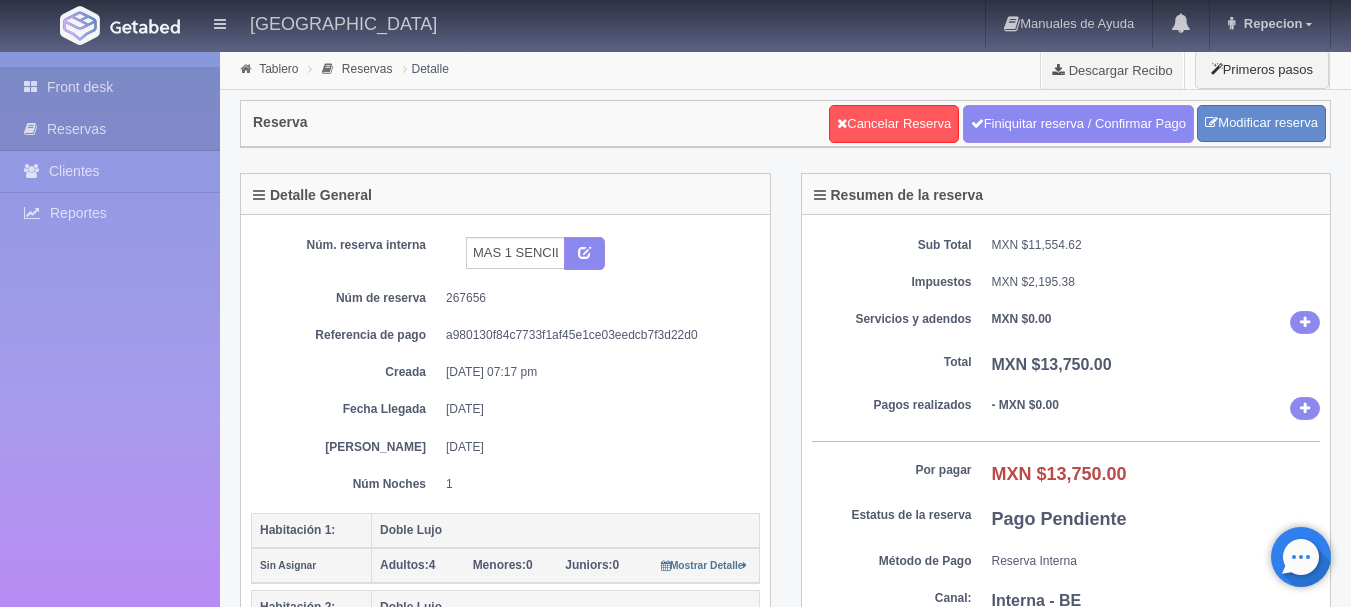 click on "Front desk" at bounding box center [110, 87] 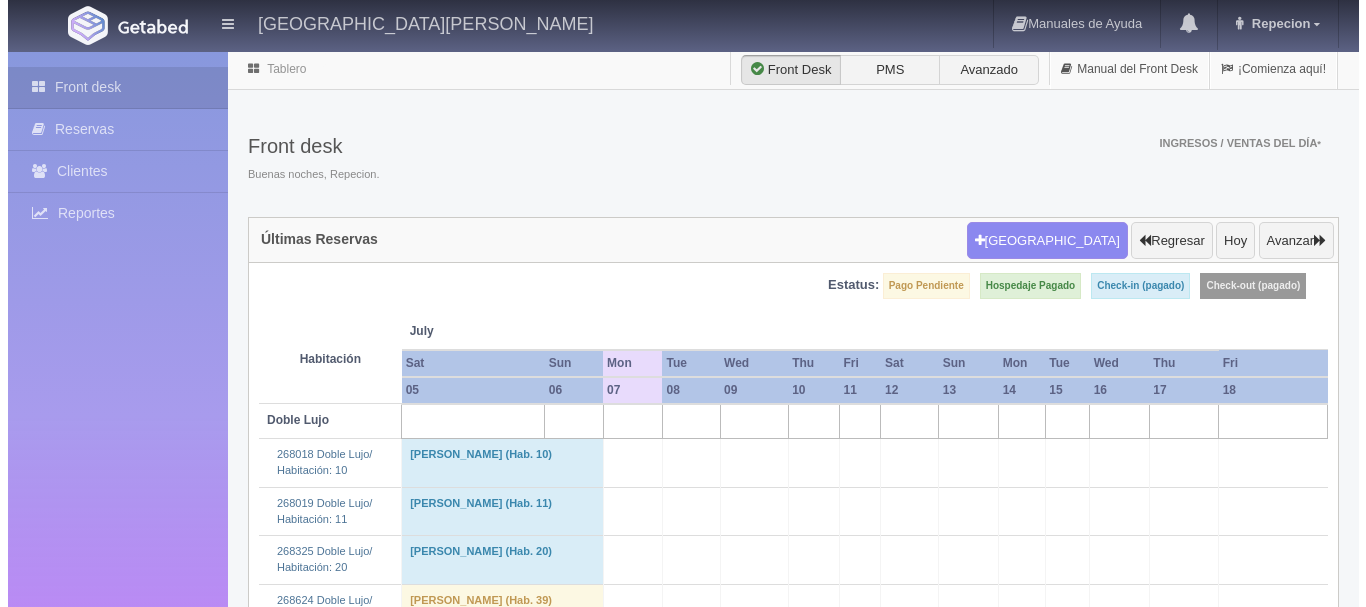scroll, scrollTop: 0, scrollLeft: 0, axis: both 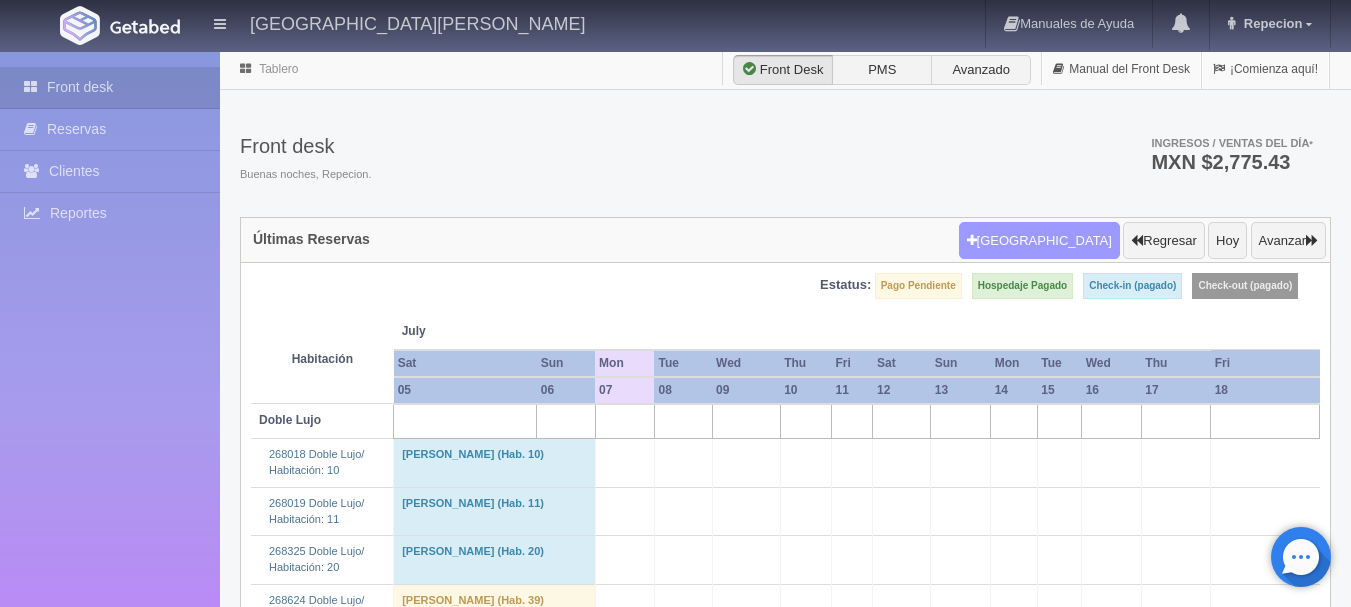 click on "[GEOGRAPHIC_DATA]" at bounding box center (1039, 241) 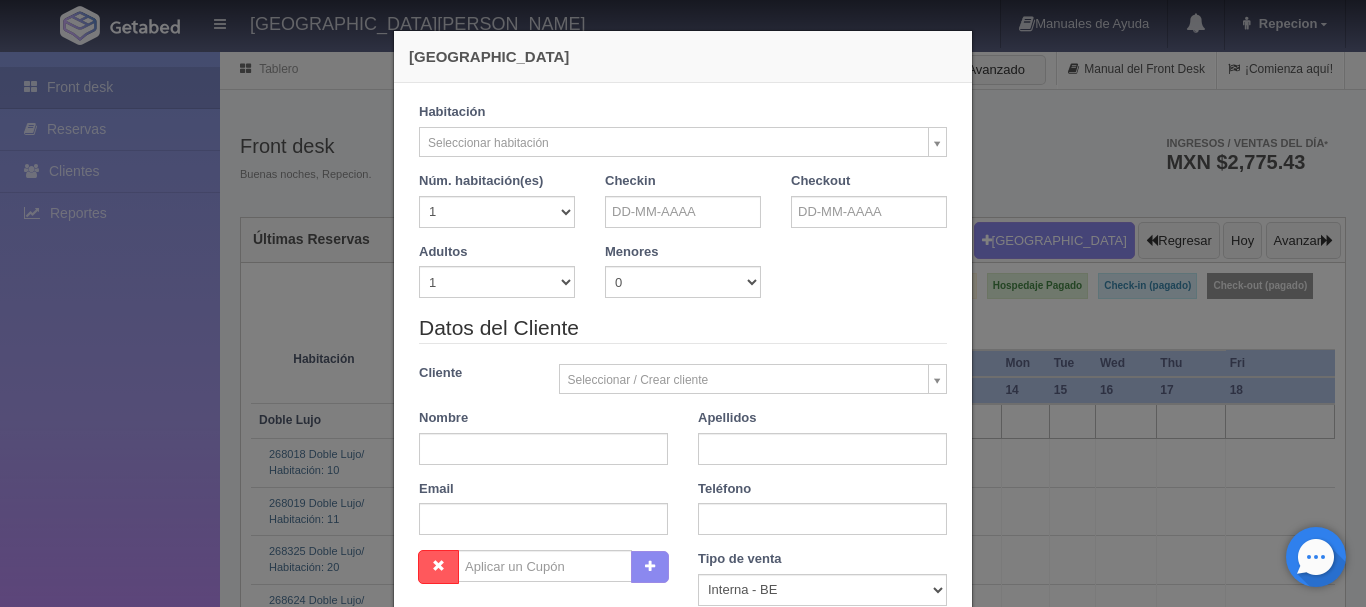 checkbox on "false" 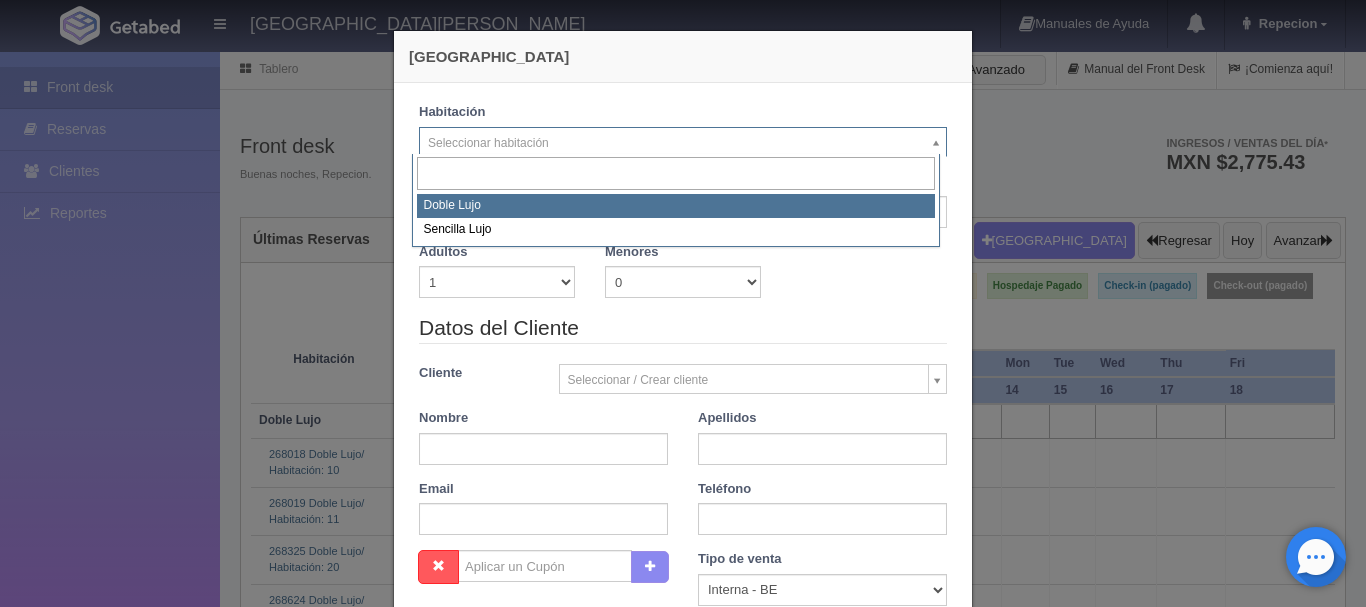 select on "577" 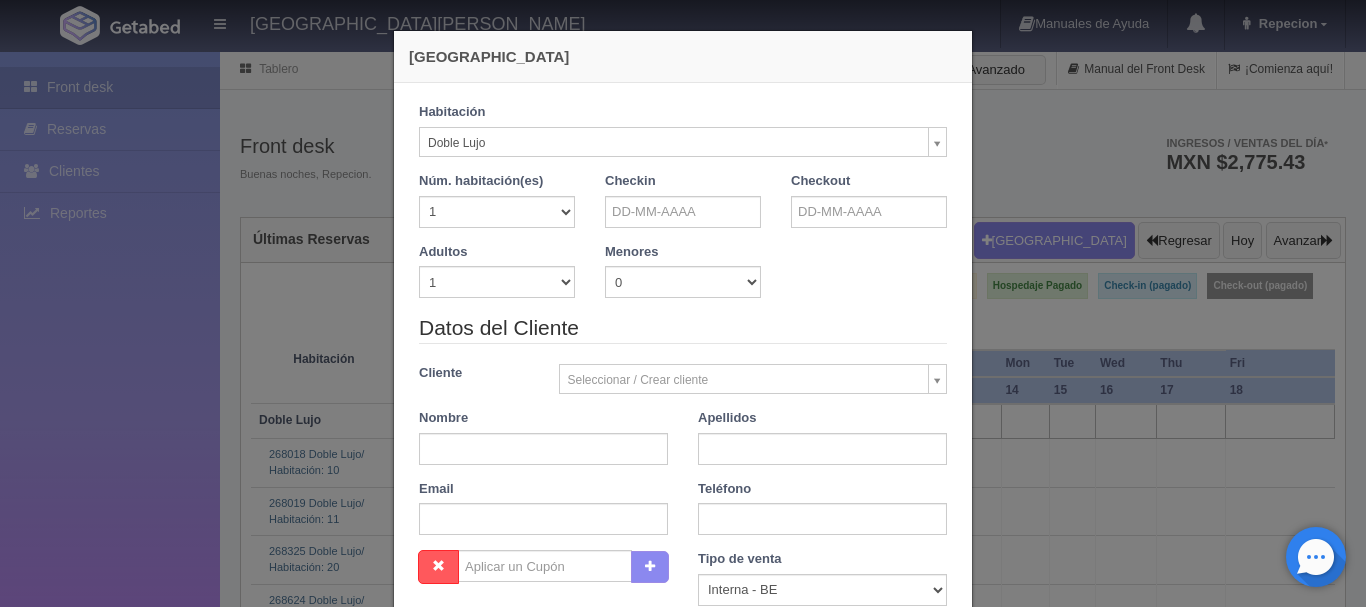checkbox on "false" 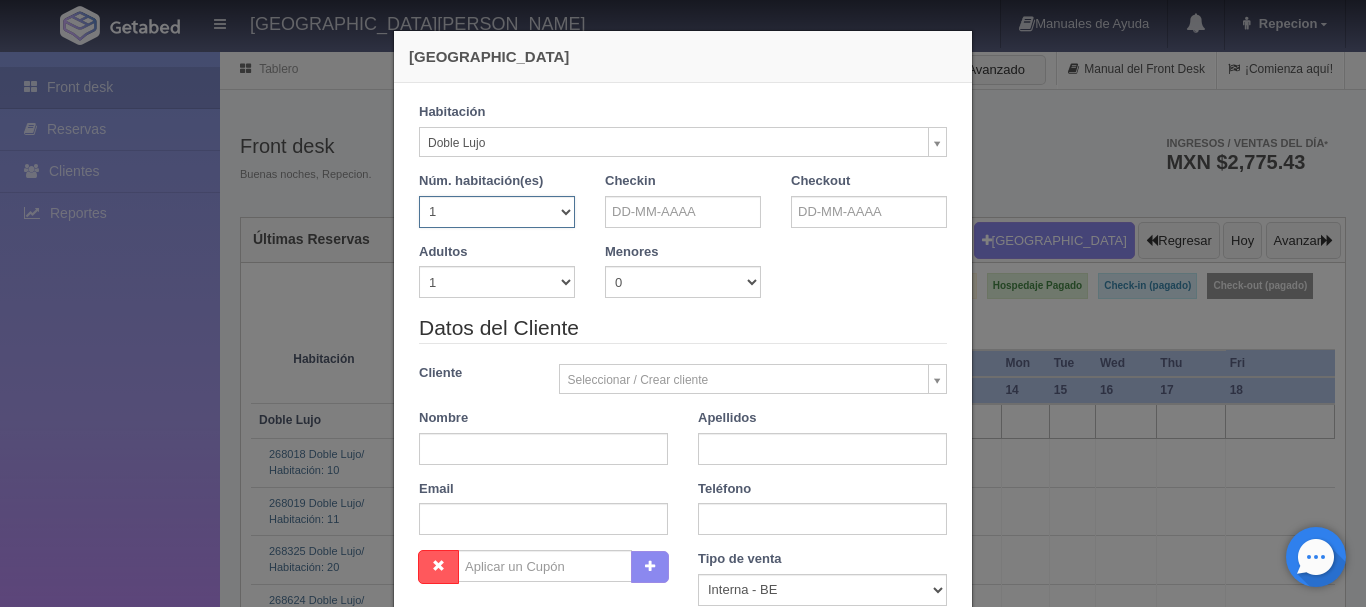 click on "1
2
3
4
5
6
7
8
9
10
11
12
13
14
15
16
17
18
19
20" at bounding box center [497, 212] 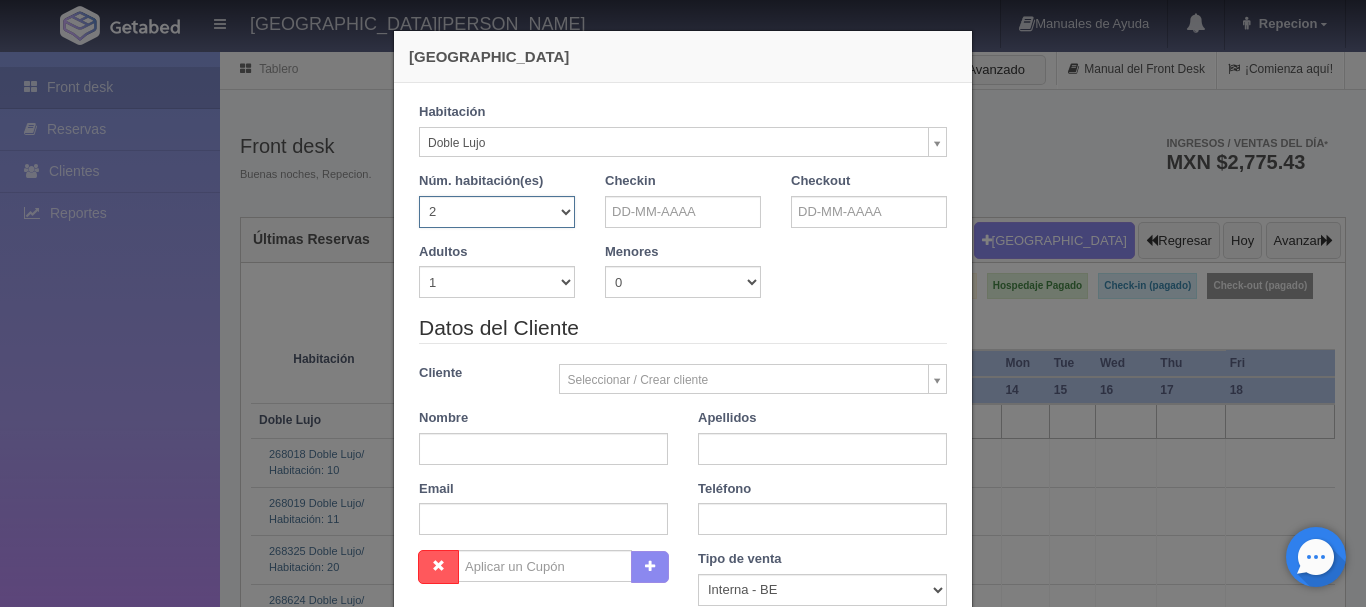 click on "1
2
3
4
5
6
7
8
9
10
11
12
13
14
15
16
17
18
19
20" at bounding box center (497, 212) 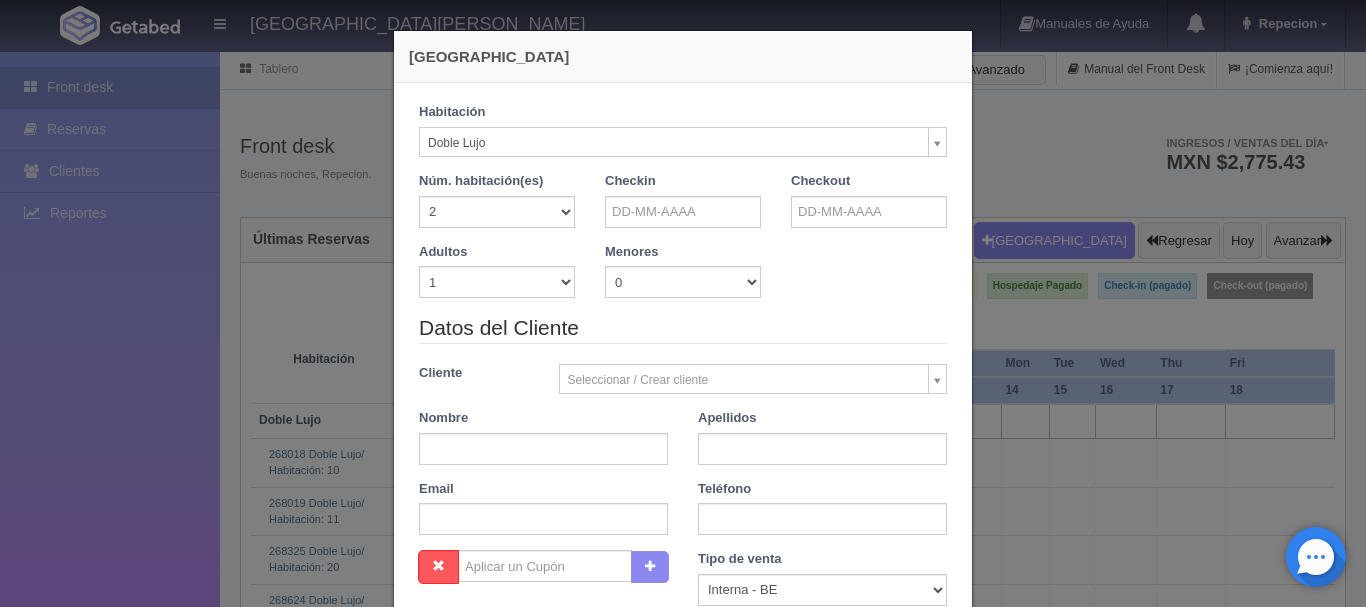 click on "Adultos
1
2
3
4
5
6
7
8
9
10" at bounding box center (497, 271) 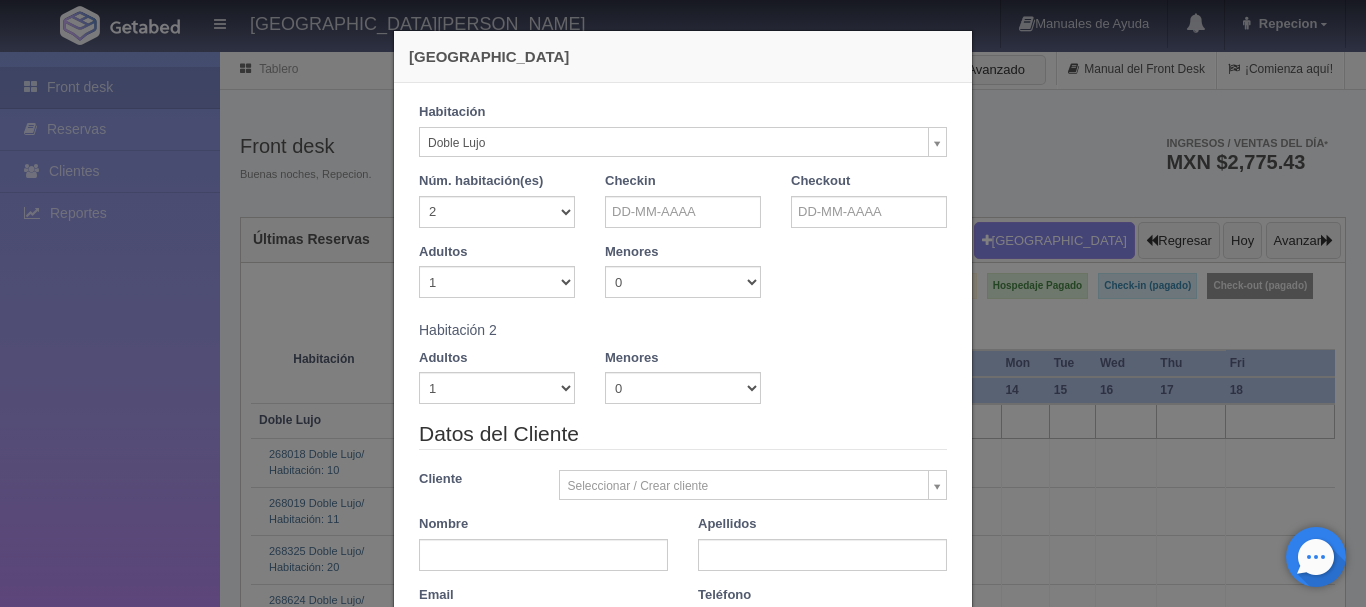 checkbox on "false" 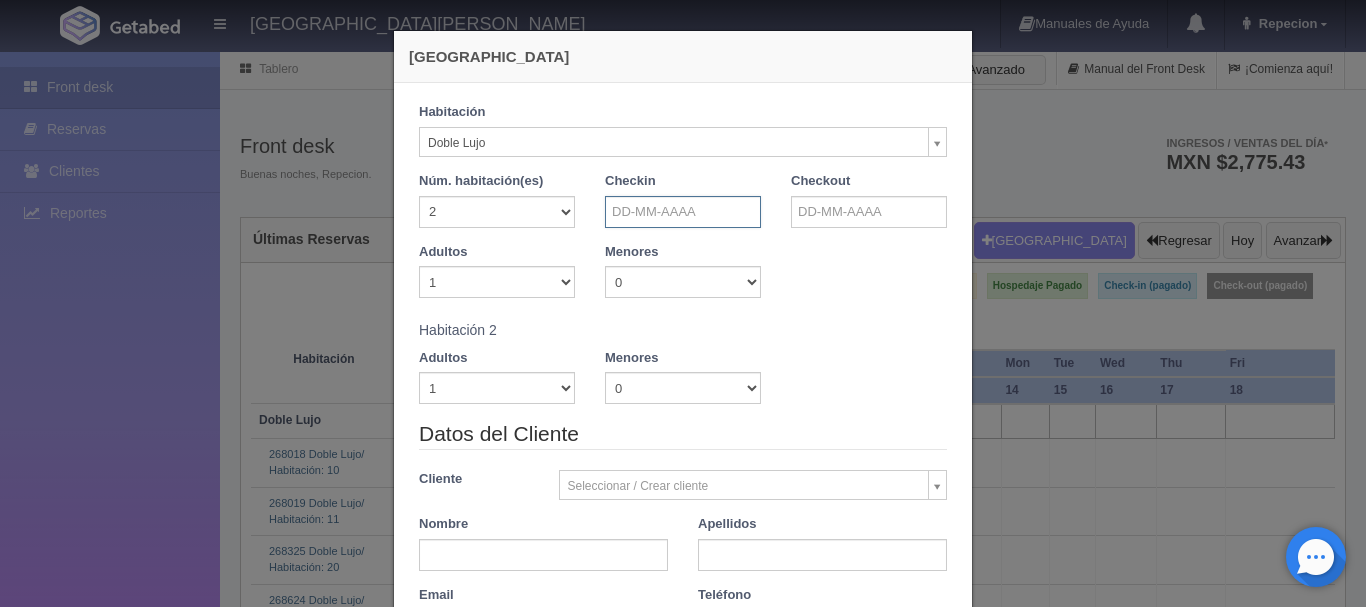 click at bounding box center [683, 212] 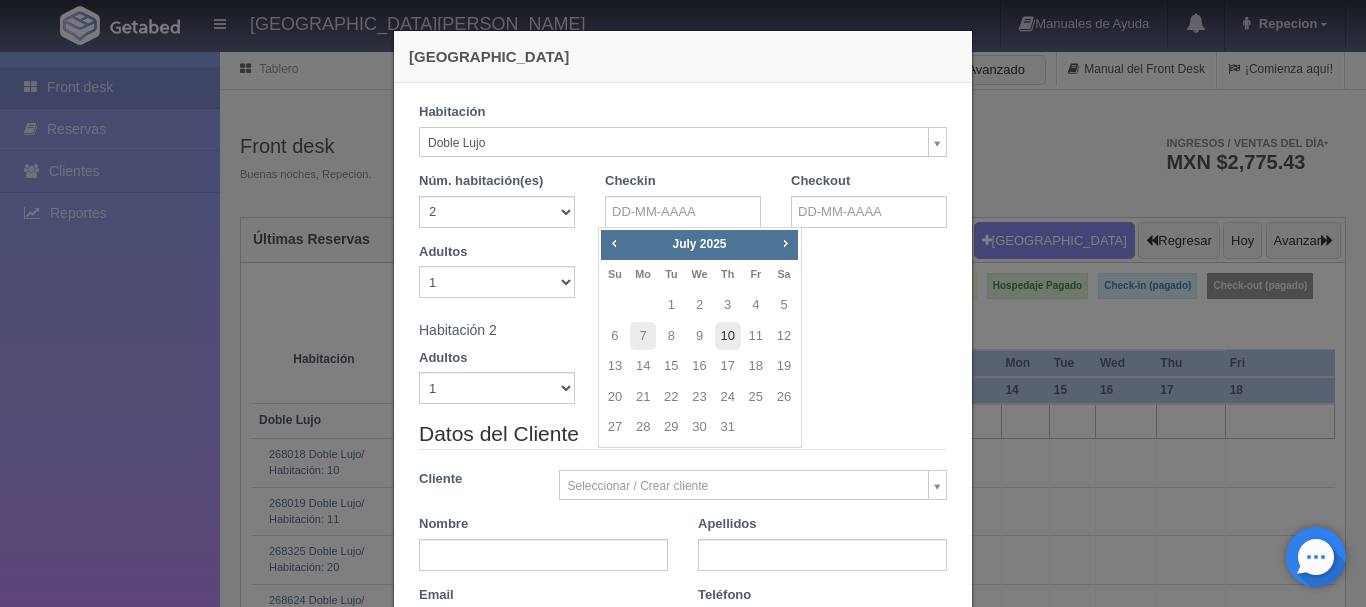 click on "10" at bounding box center (728, 336) 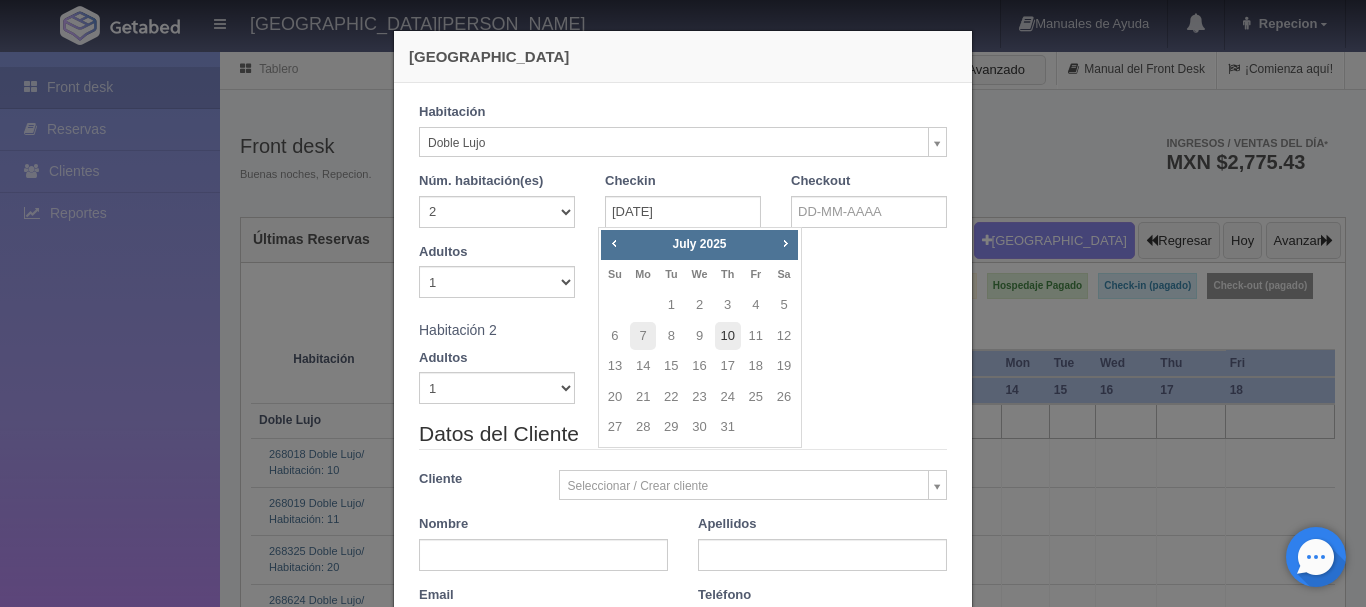 checkbox on "false" 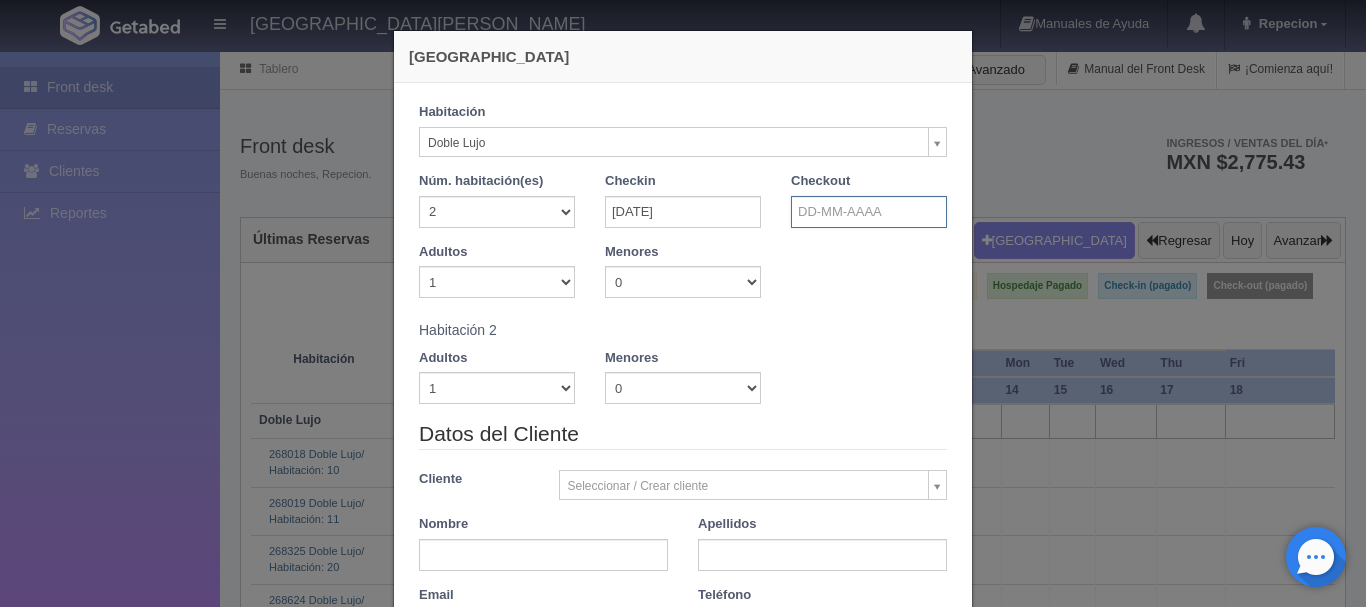 click at bounding box center (869, 212) 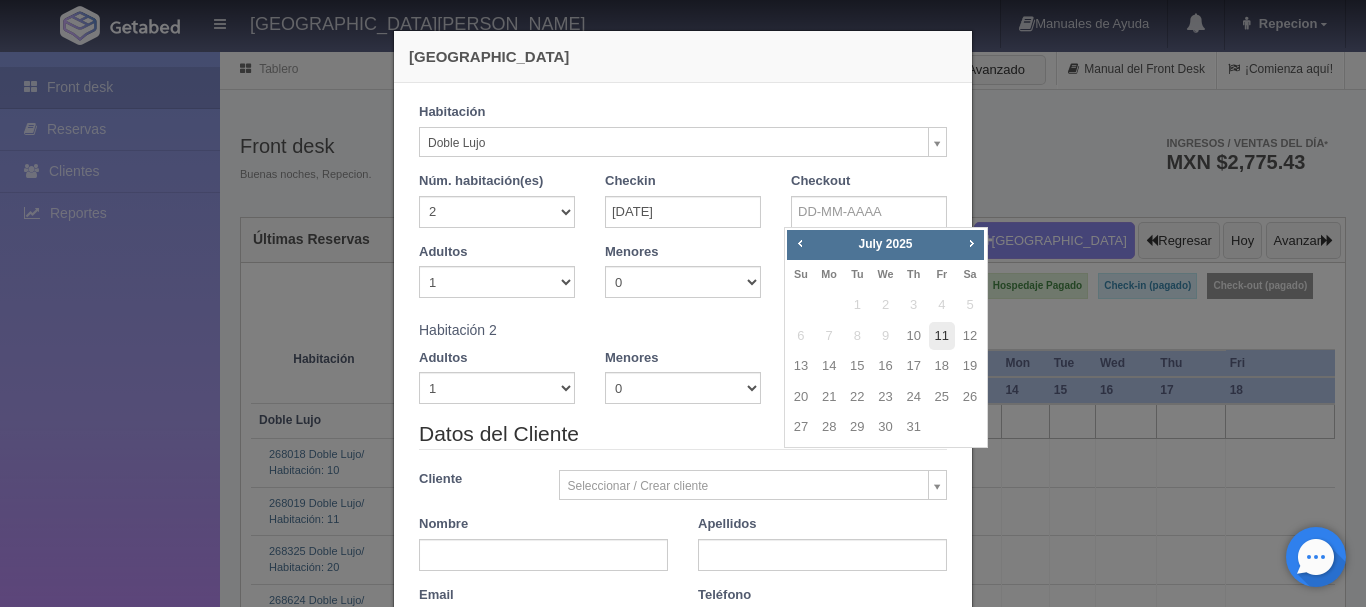 click on "11" at bounding box center [942, 336] 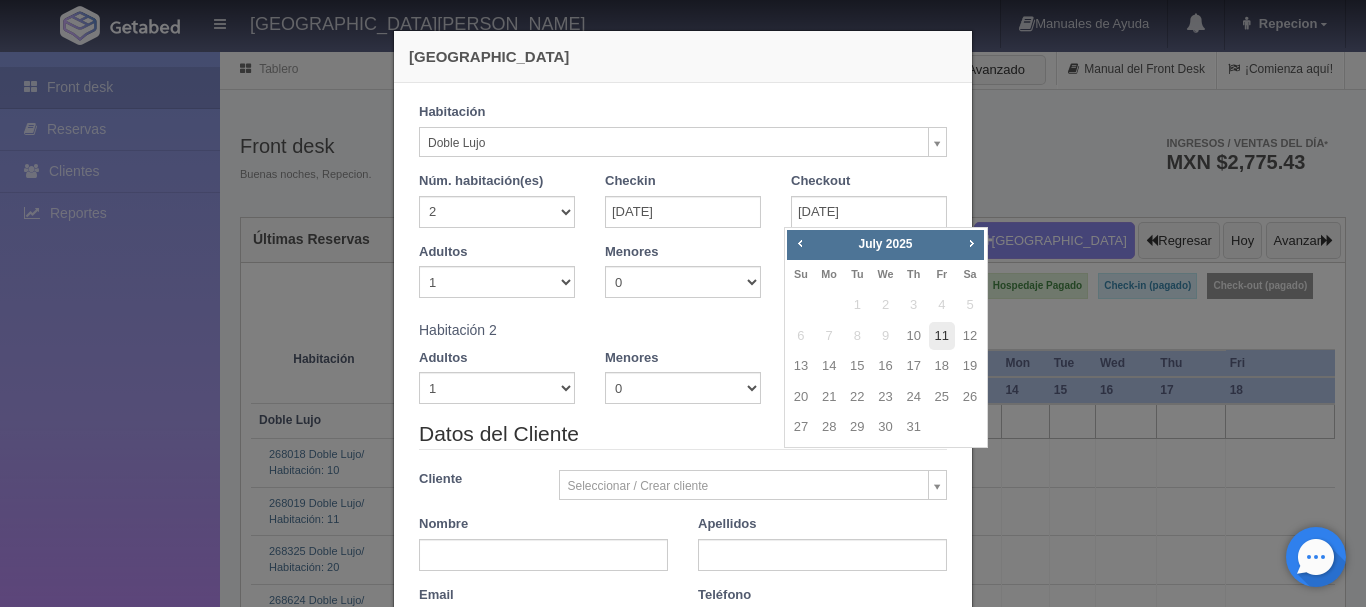 checkbox on "false" 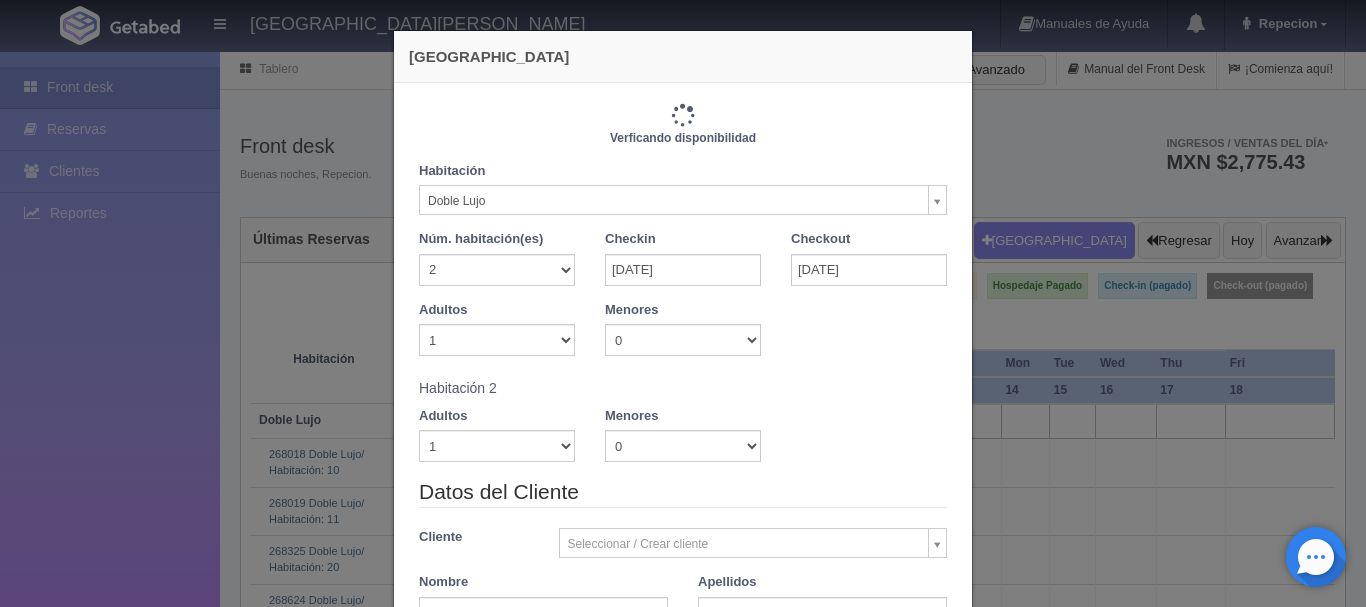 type on "2440.00" 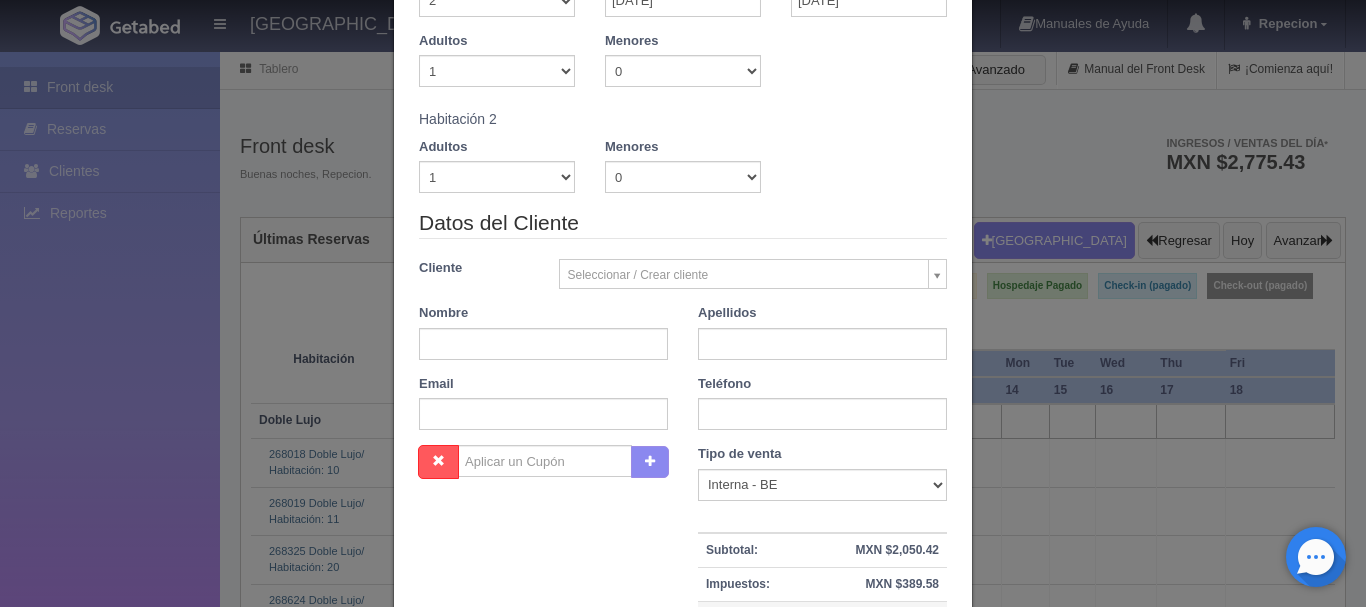 scroll, scrollTop: 300, scrollLeft: 0, axis: vertical 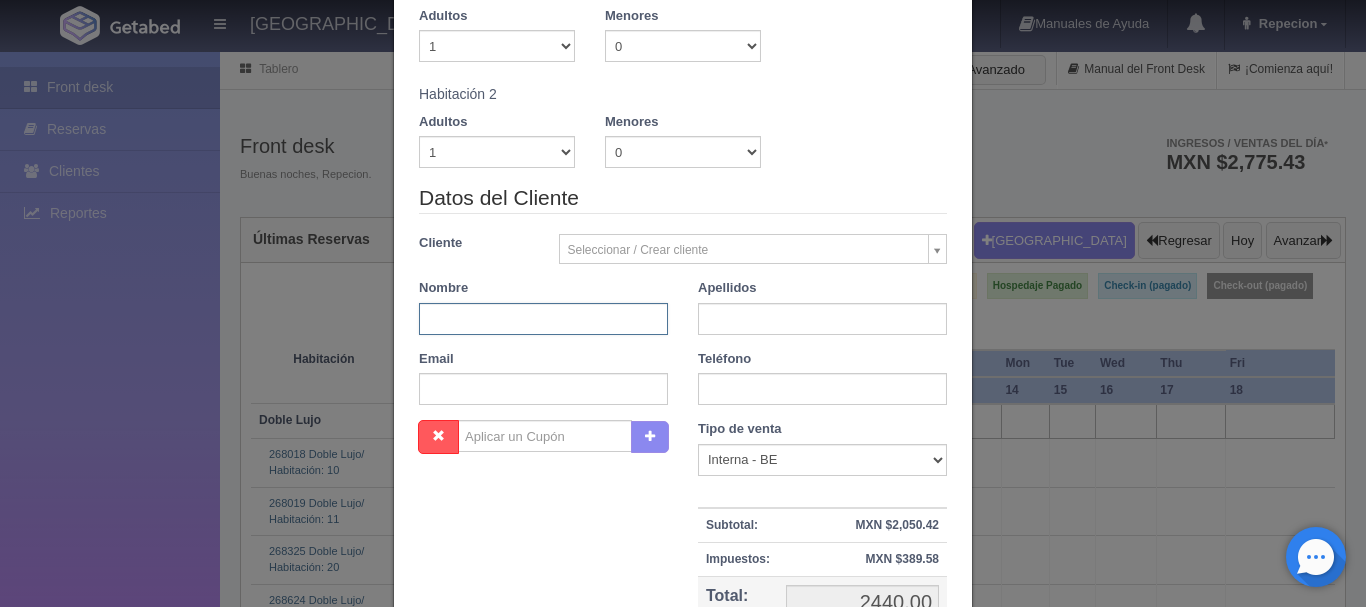 click at bounding box center (543, 319) 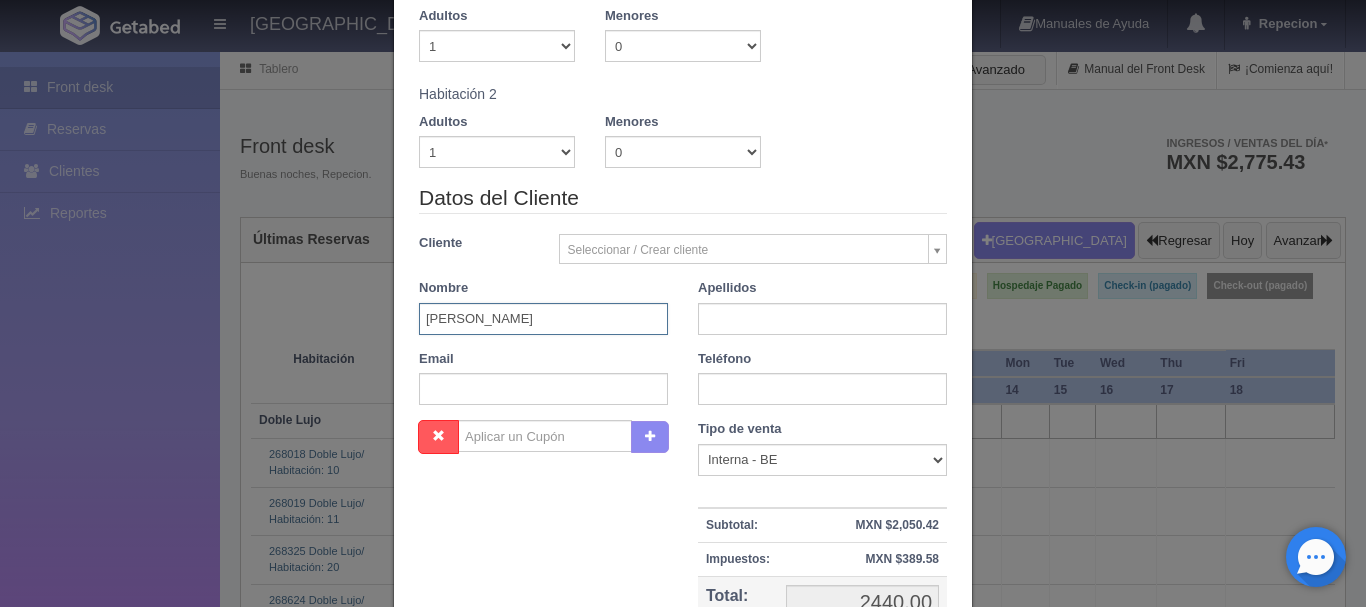 type on "[PERSON_NAME]" 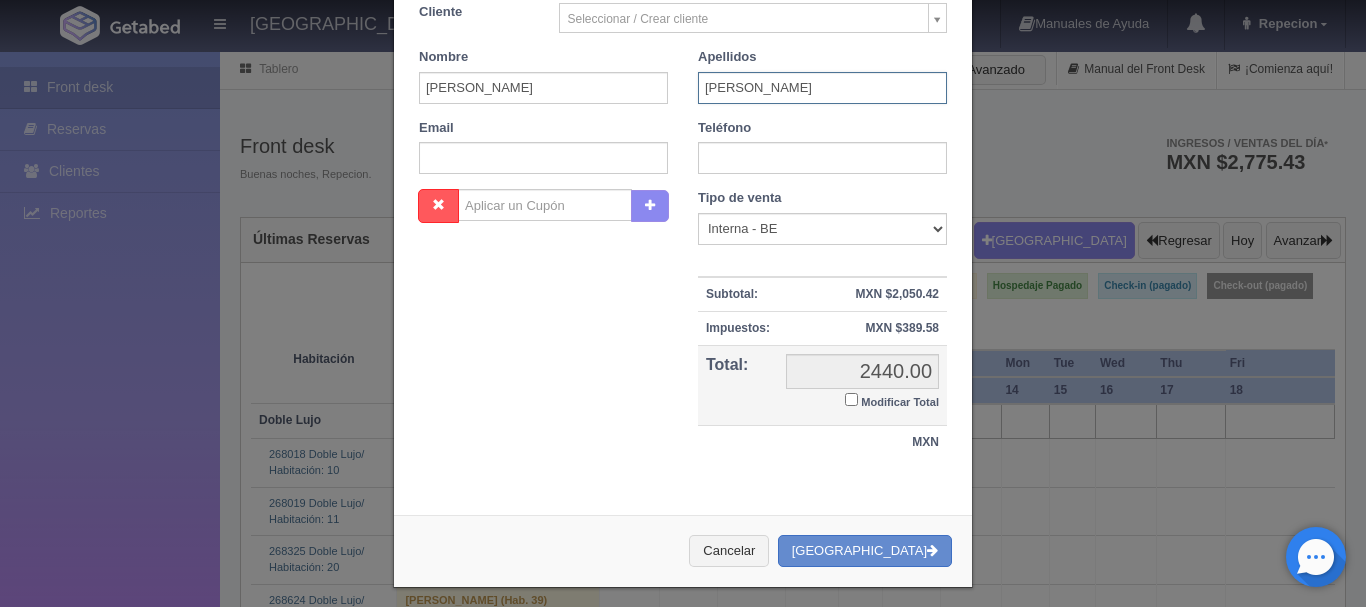 scroll, scrollTop: 545, scrollLeft: 0, axis: vertical 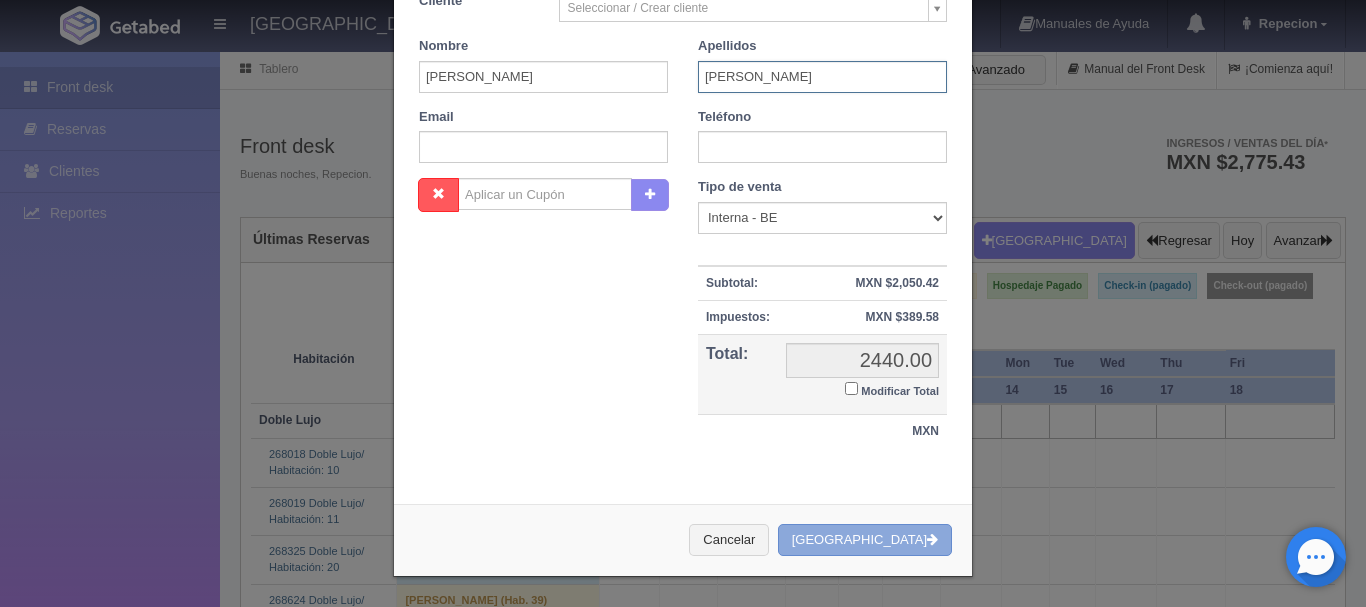 type on "godoy" 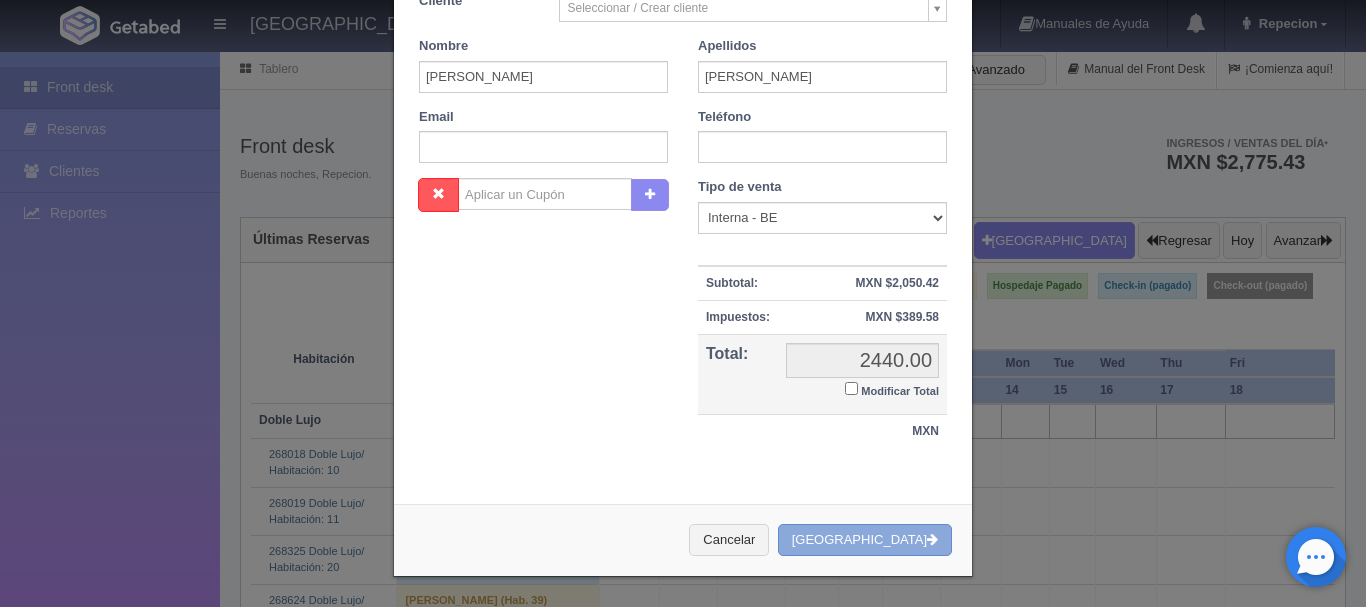 click on "[GEOGRAPHIC_DATA]" at bounding box center (865, 540) 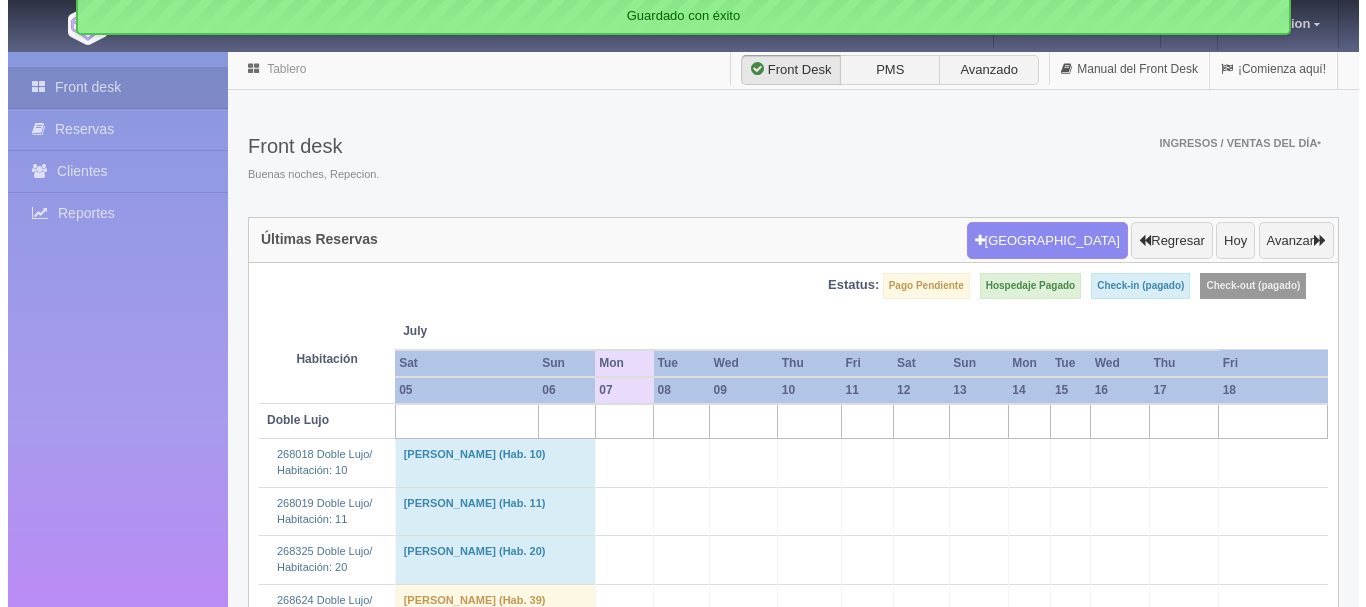 scroll, scrollTop: 0, scrollLeft: 0, axis: both 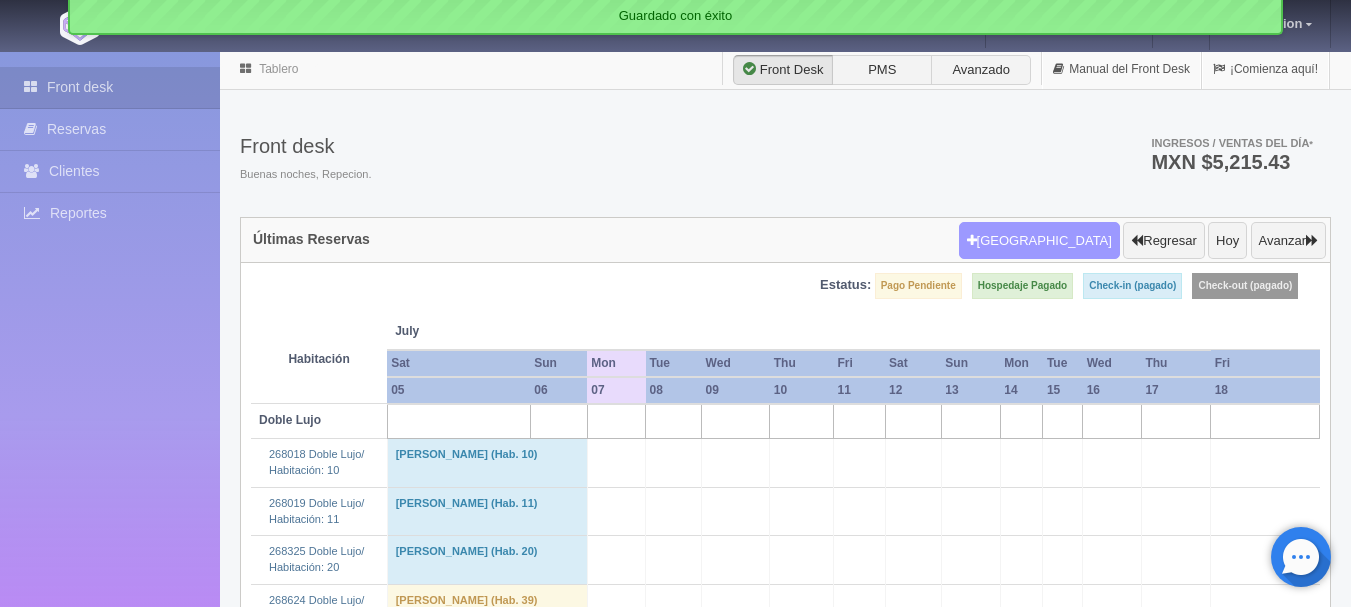 click on "[GEOGRAPHIC_DATA]" at bounding box center [1039, 241] 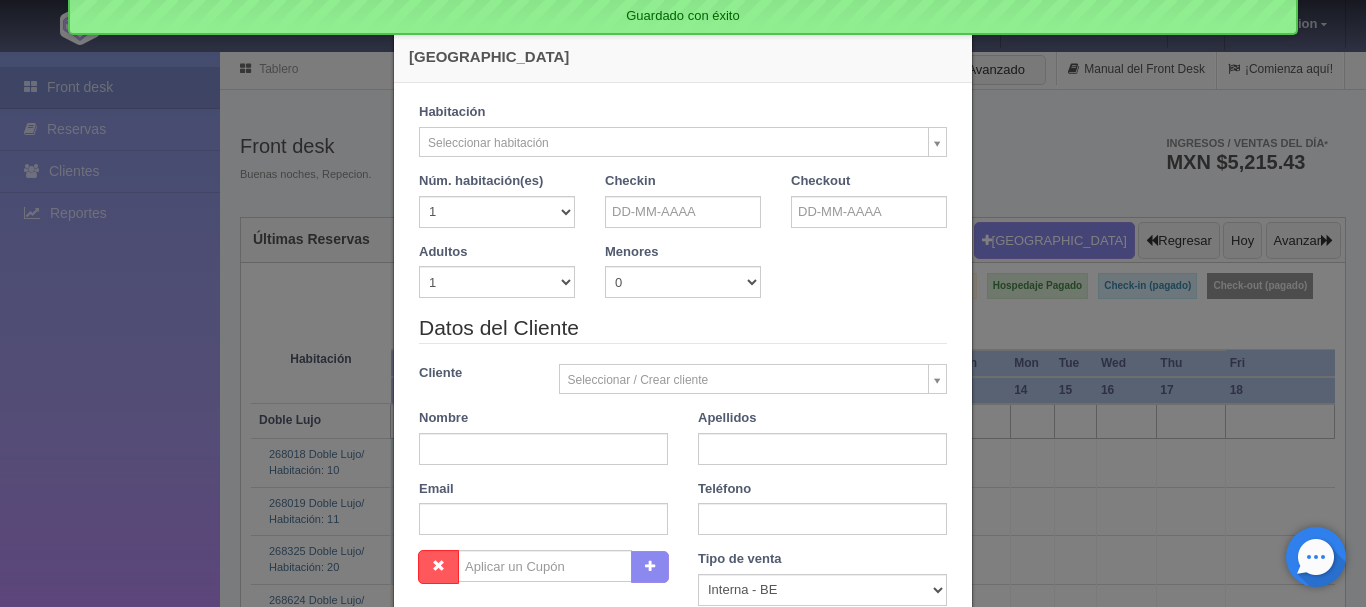 checkbox on "false" 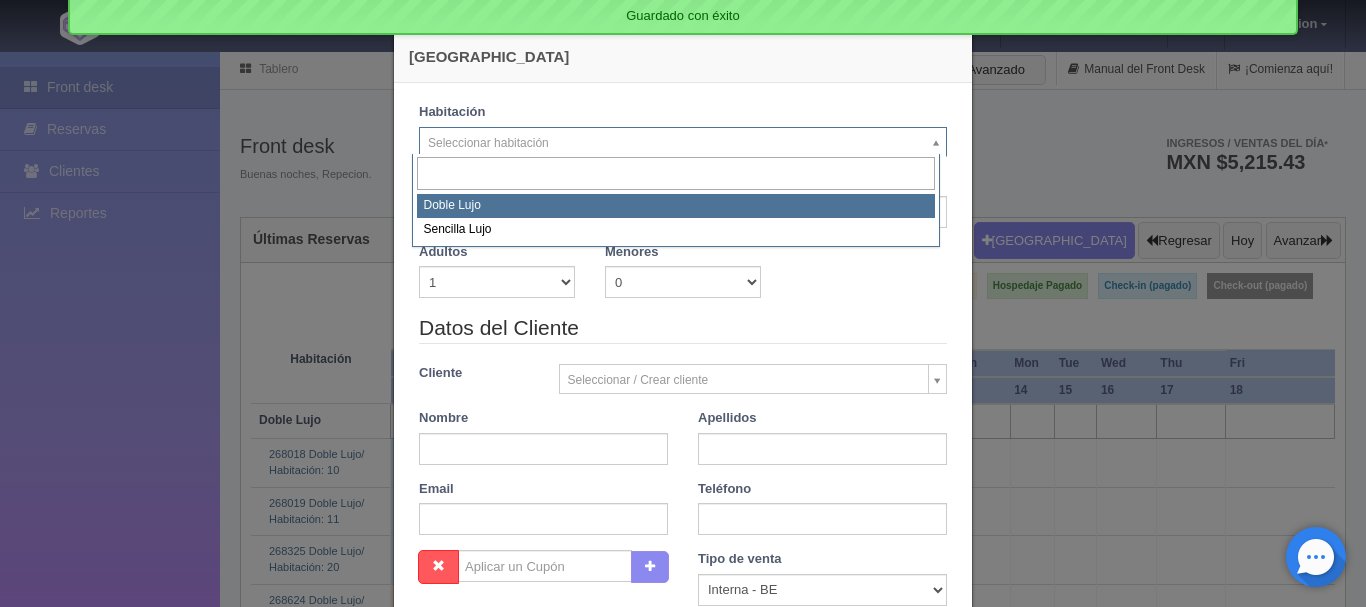 select on "577" 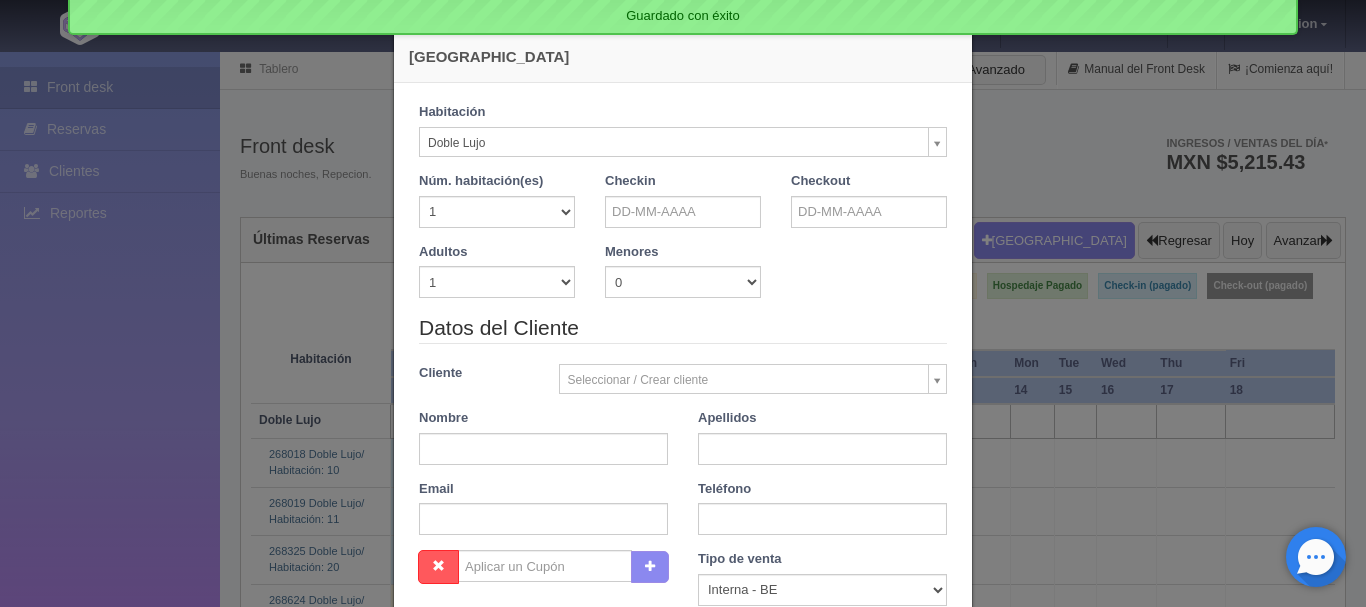 checkbox on "false" 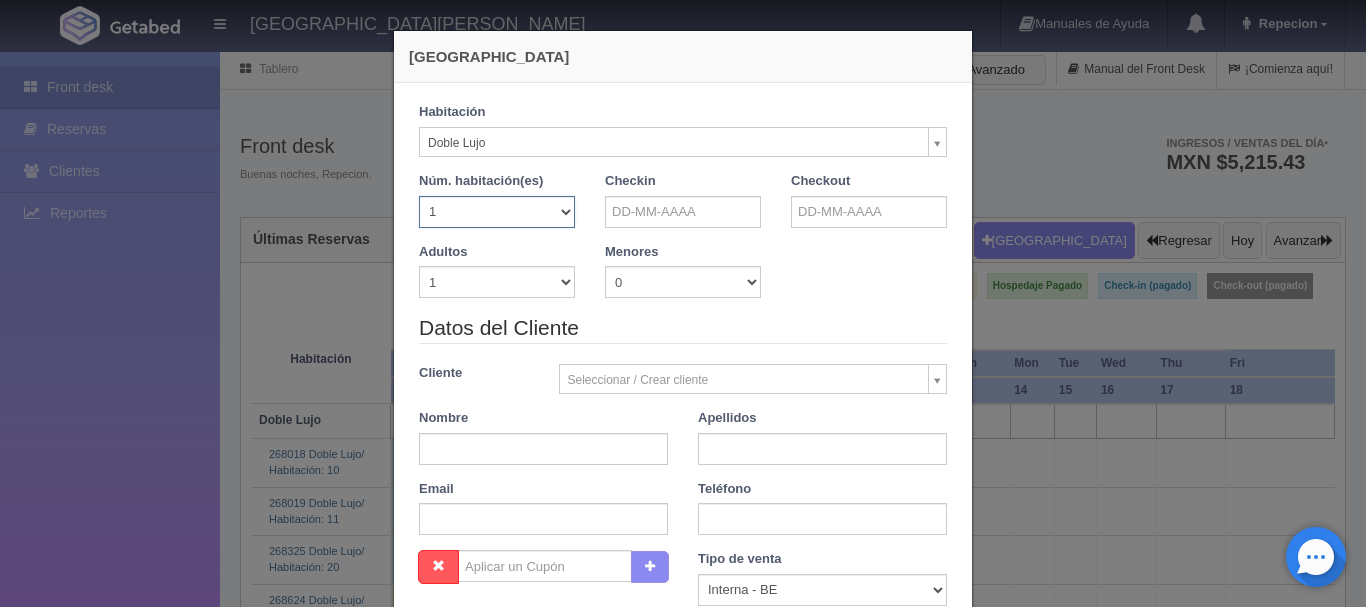 click on "1
2
3
4
5
6
7
8
9
10
11
12
13
14
15
16
17
18
19
20" at bounding box center (497, 212) 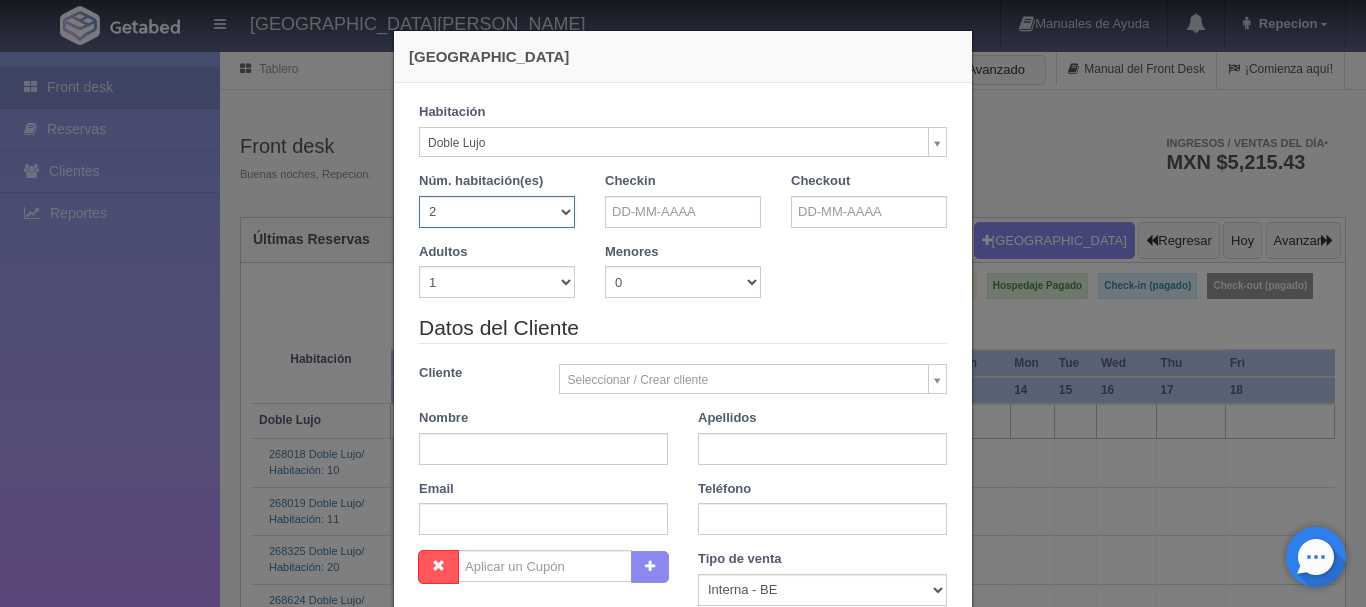 click on "1
2
3
4
5
6
7
8
9
10
11
12
13
14
15
16
17
18
19
20" at bounding box center [497, 212] 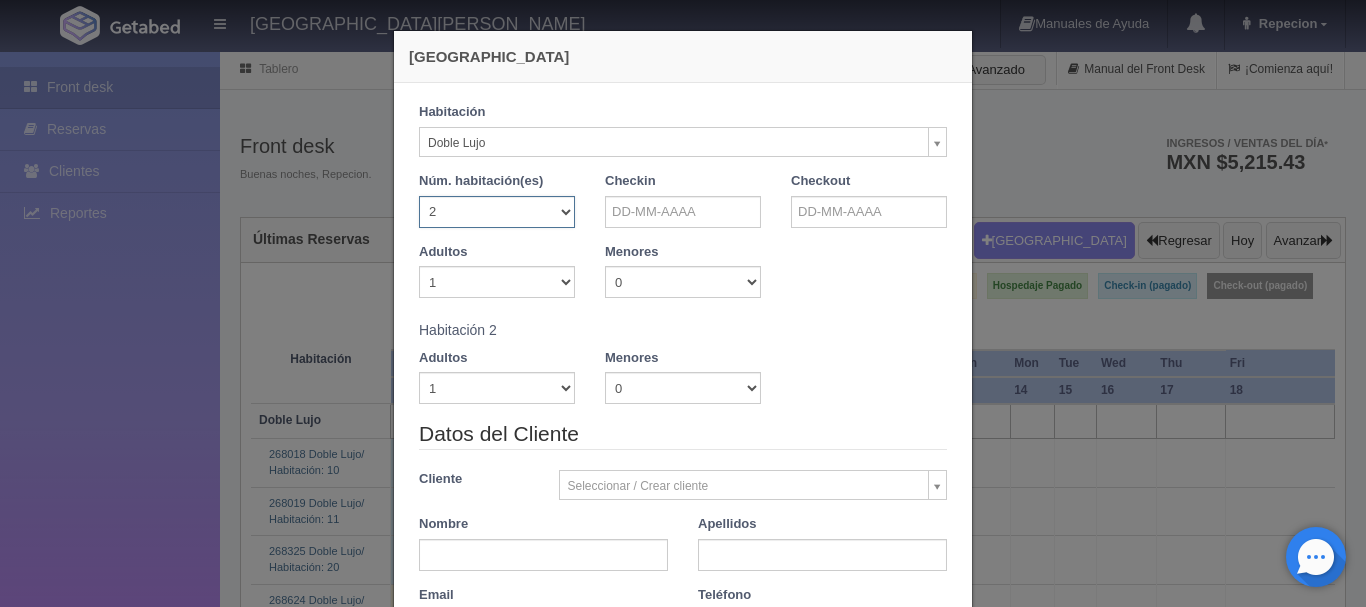 checkbox on "false" 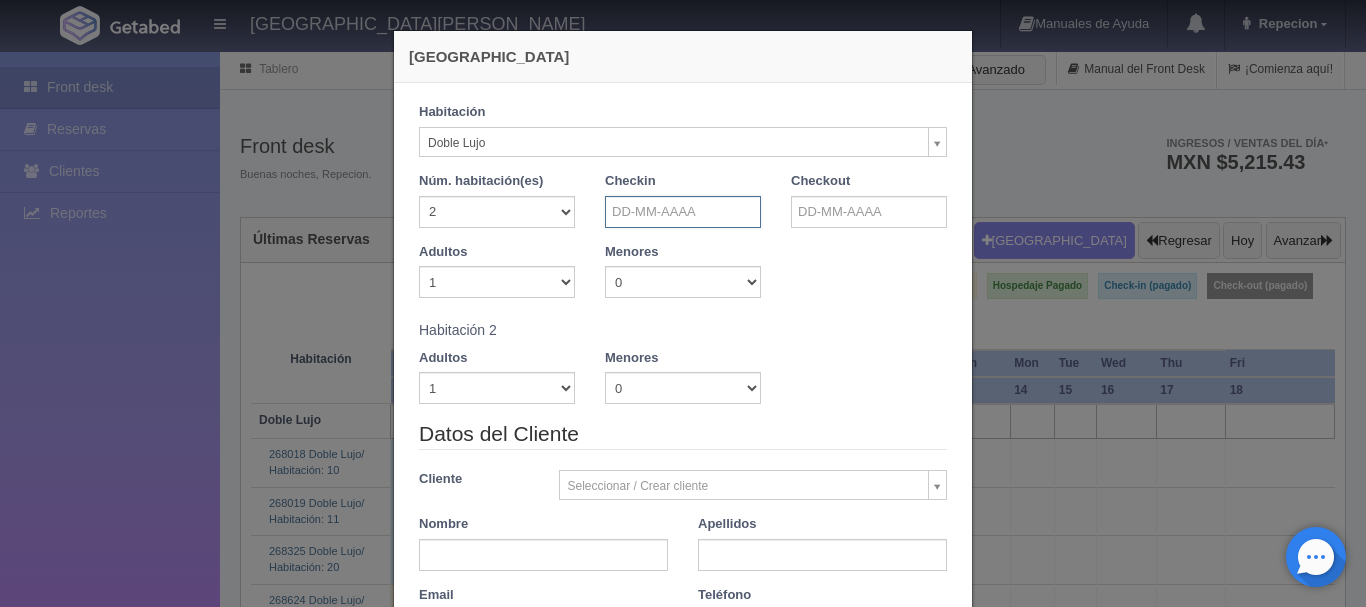 click at bounding box center [683, 212] 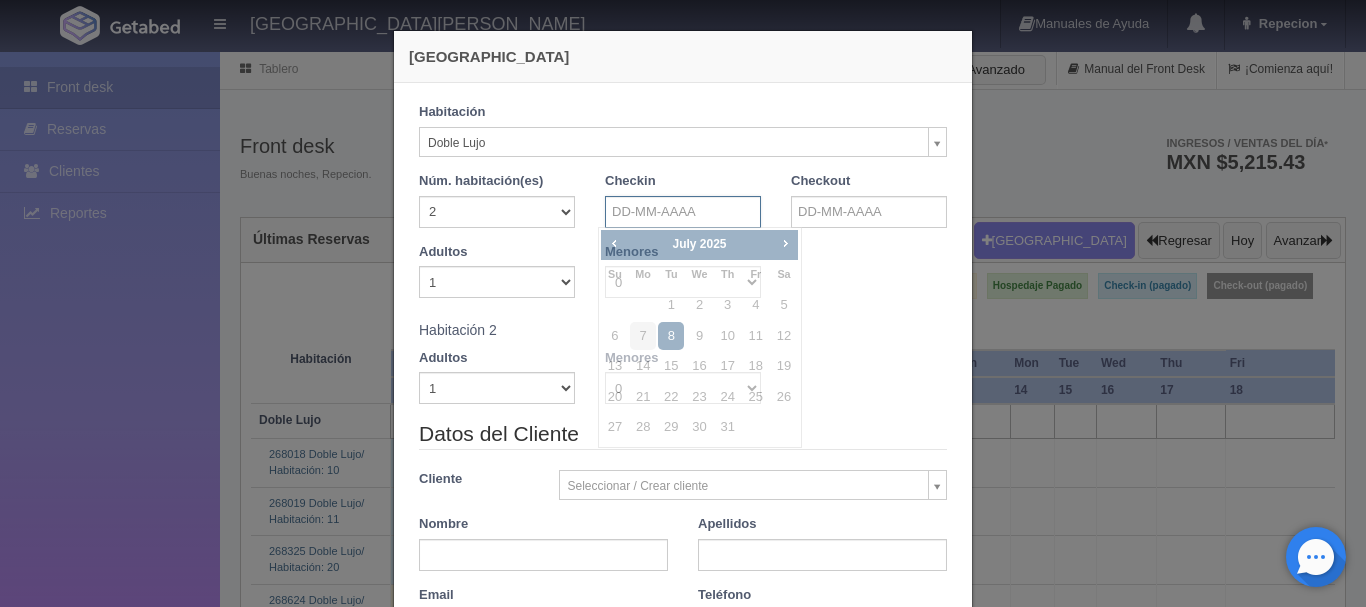 click at bounding box center [683, 212] 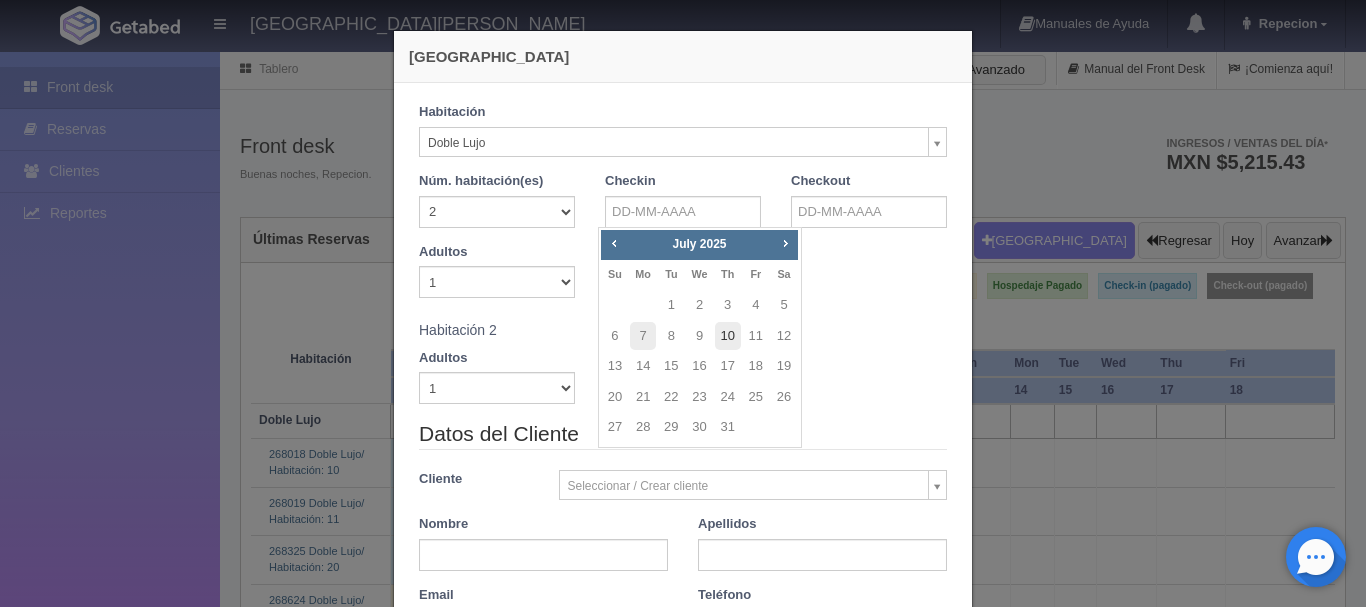 click on "10" at bounding box center [728, 336] 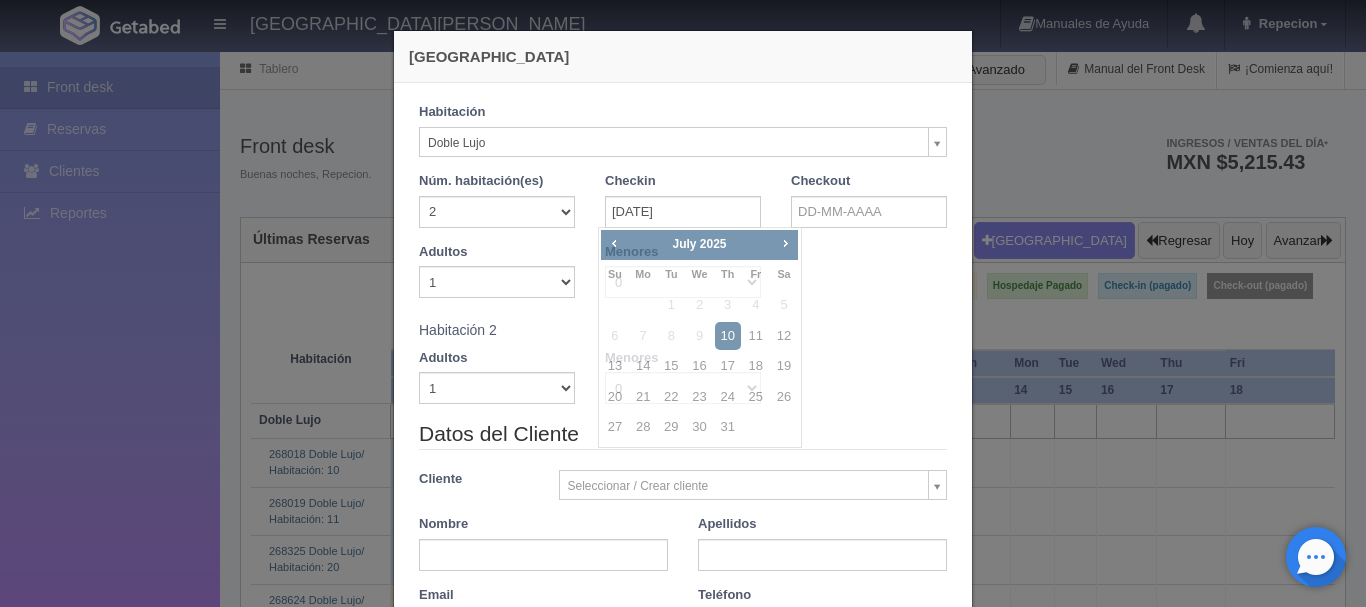 checkbox on "false" 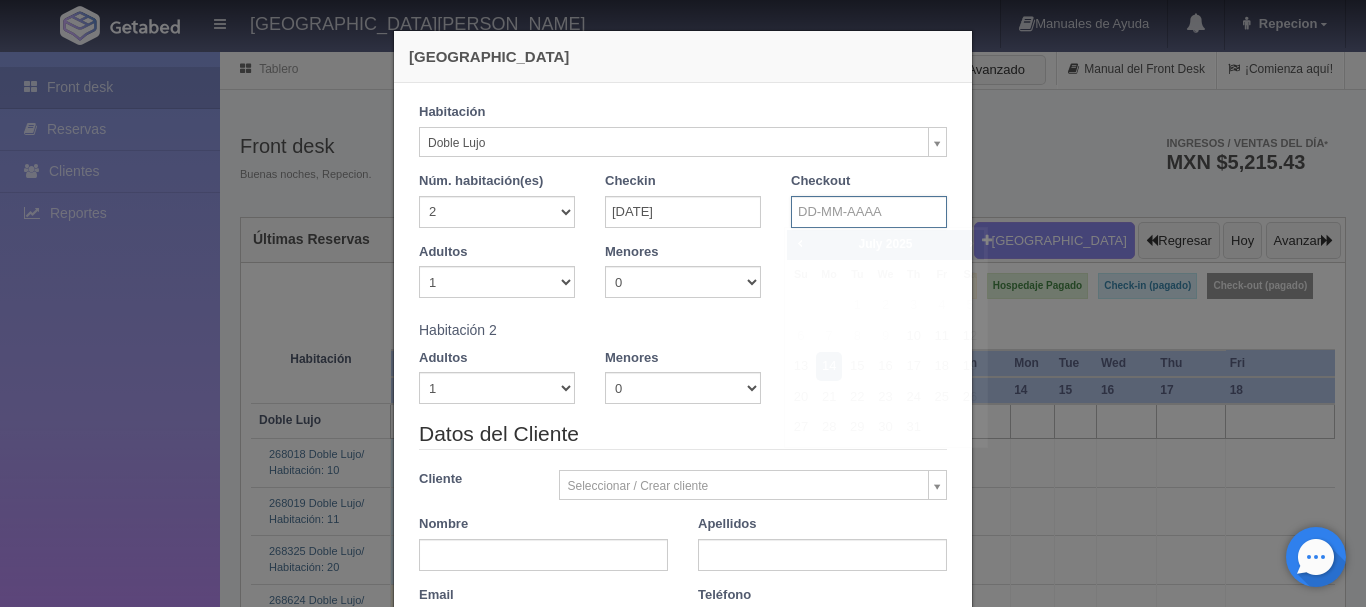 click at bounding box center (869, 212) 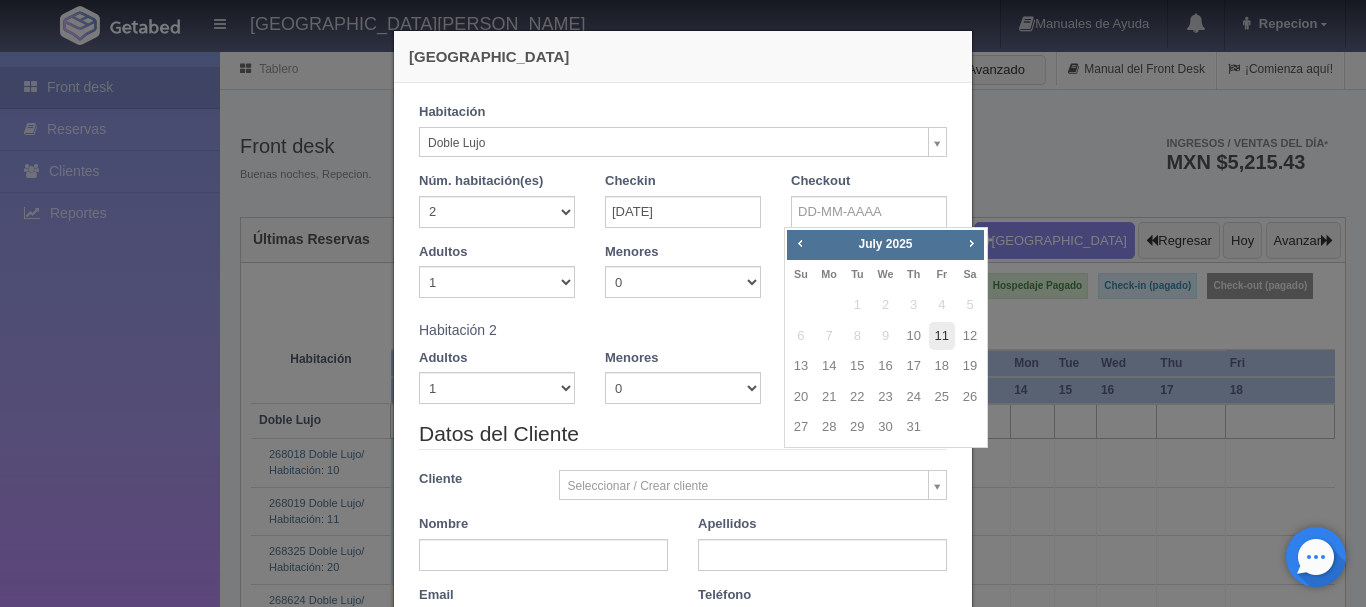 click on "11" at bounding box center (942, 336) 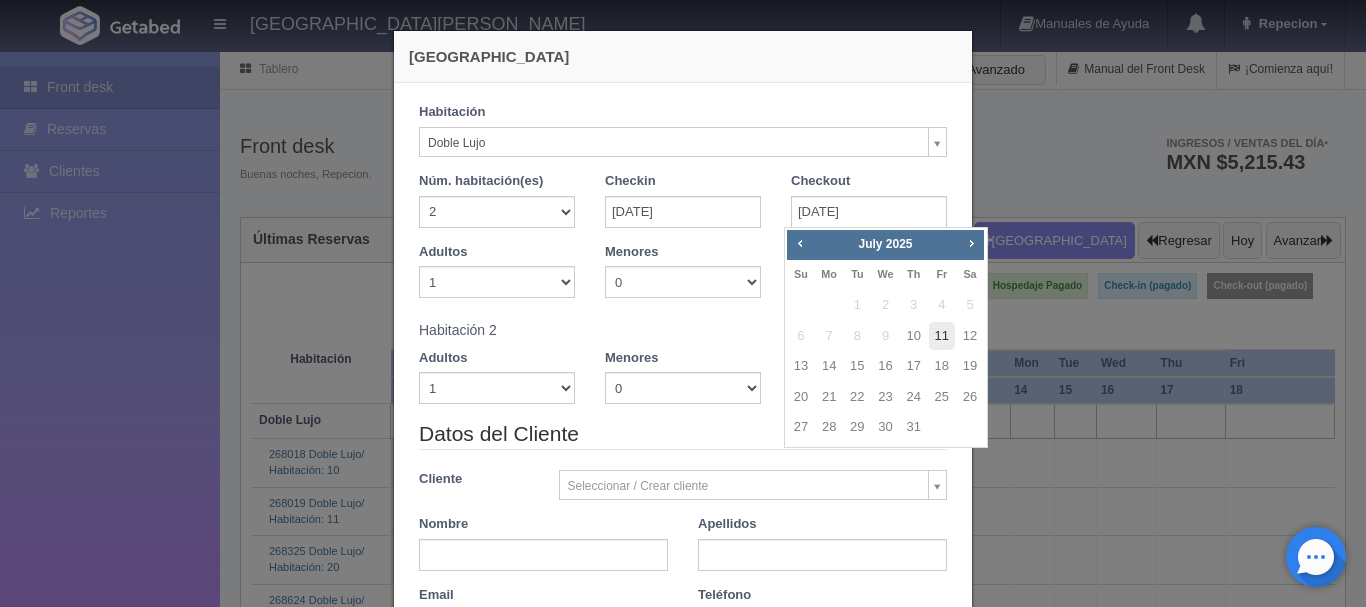click on "11" at bounding box center [942, 336] 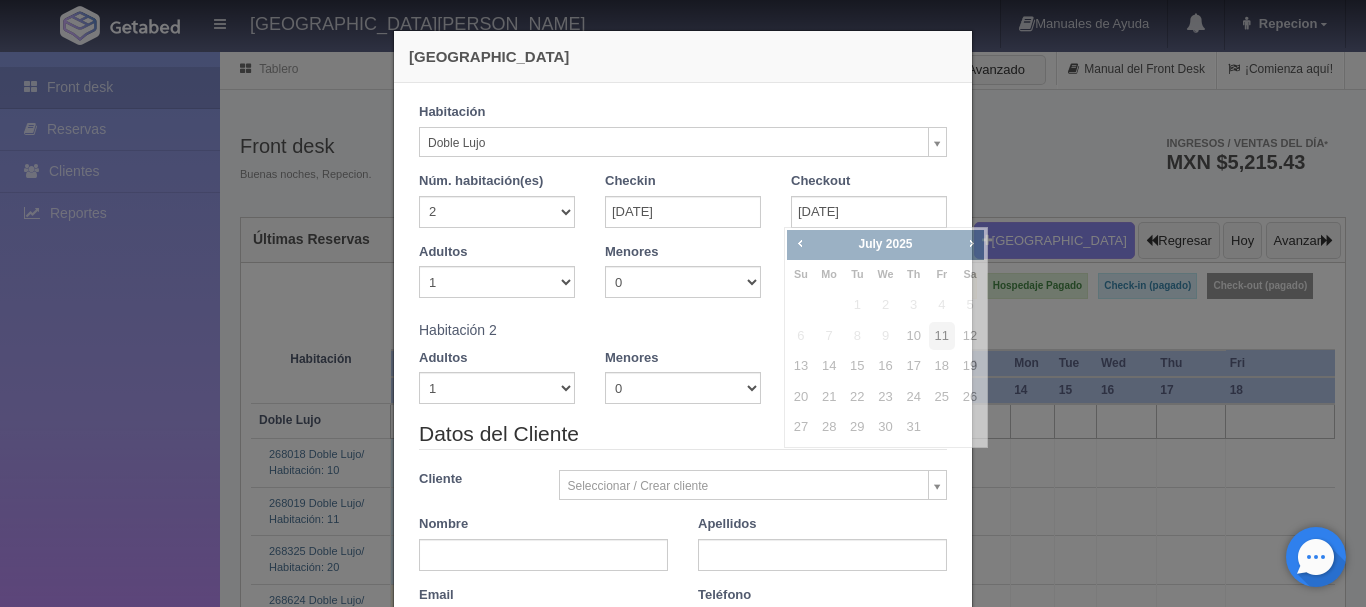 checkbox on "false" 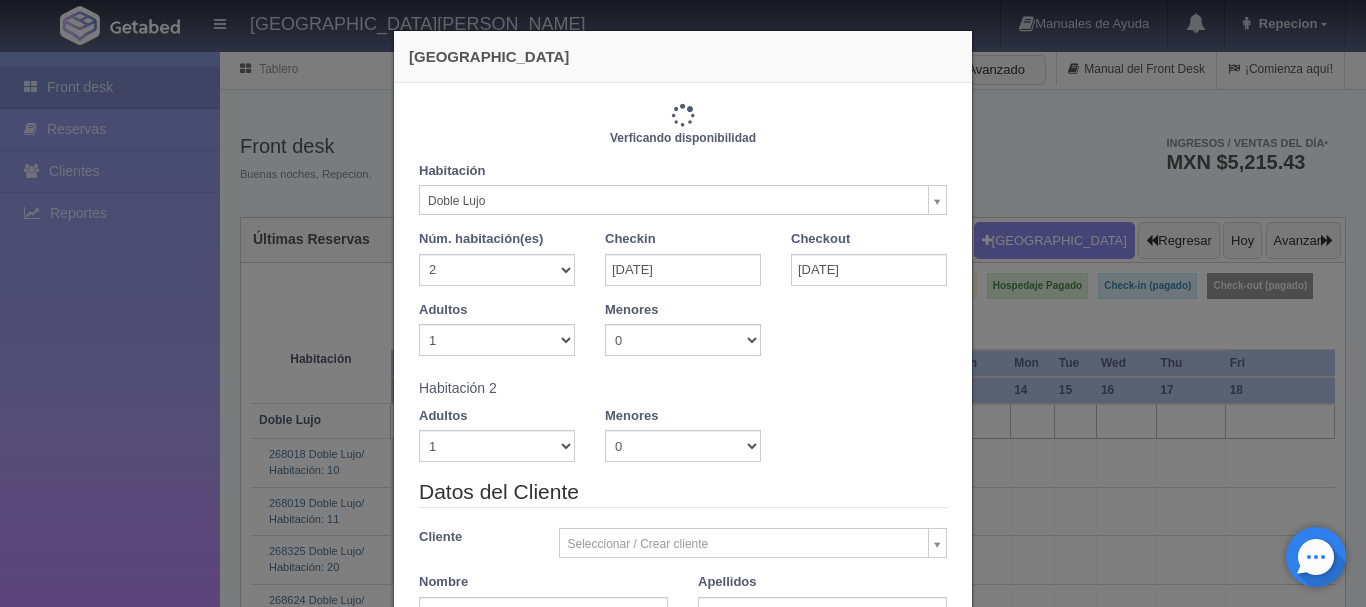 type on "2440.00" 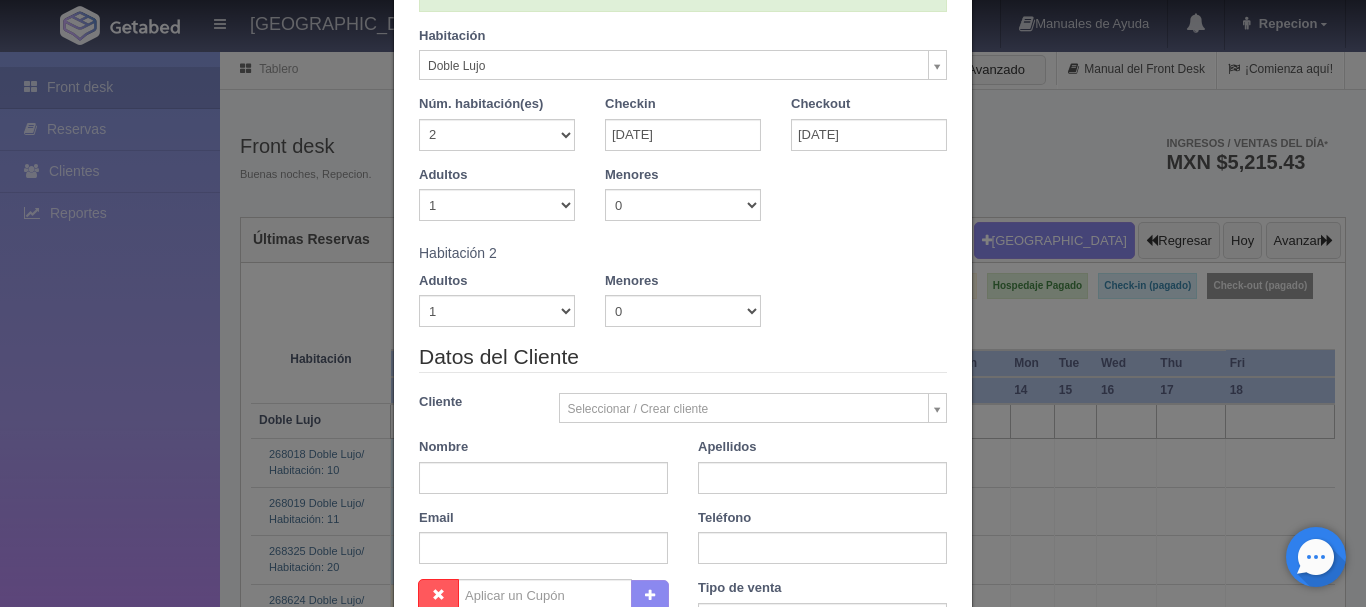 scroll, scrollTop: 300, scrollLeft: 0, axis: vertical 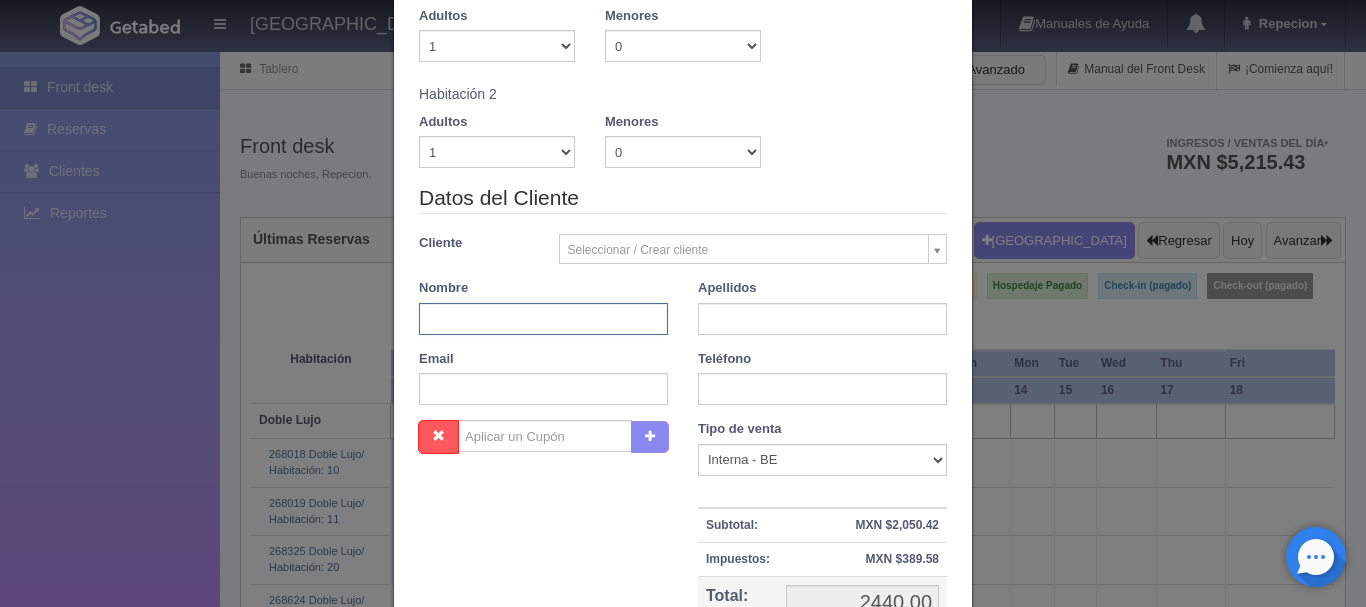 click at bounding box center (543, 319) 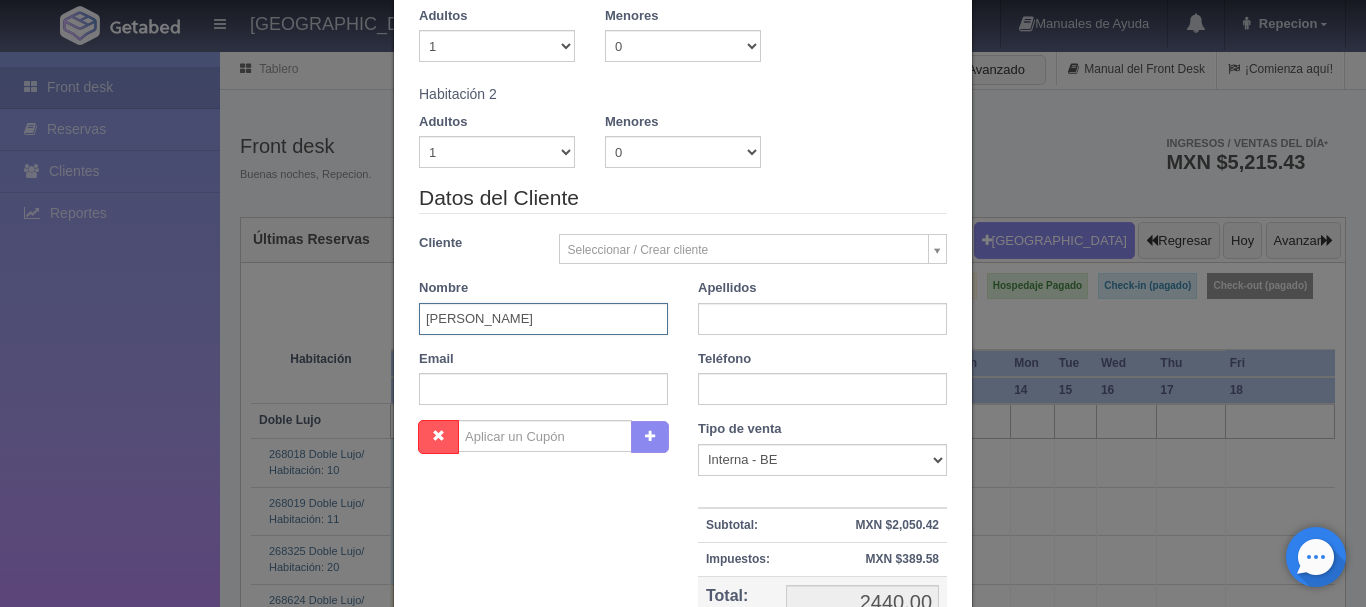 type on "armando" 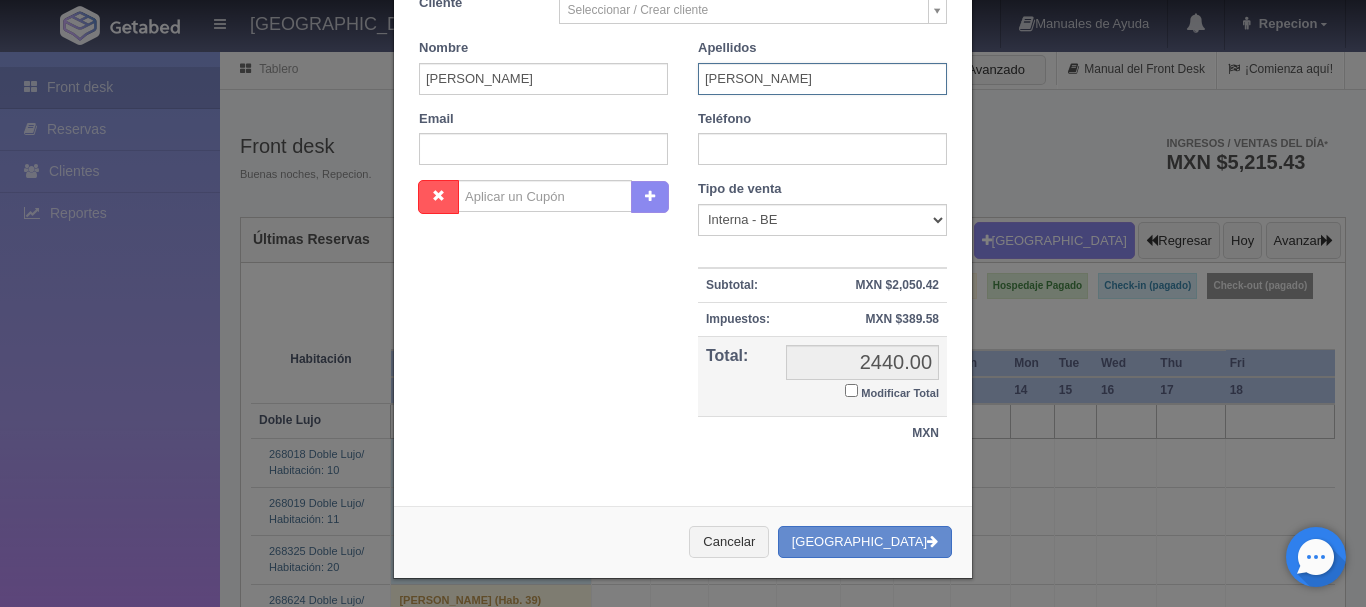 scroll, scrollTop: 545, scrollLeft: 0, axis: vertical 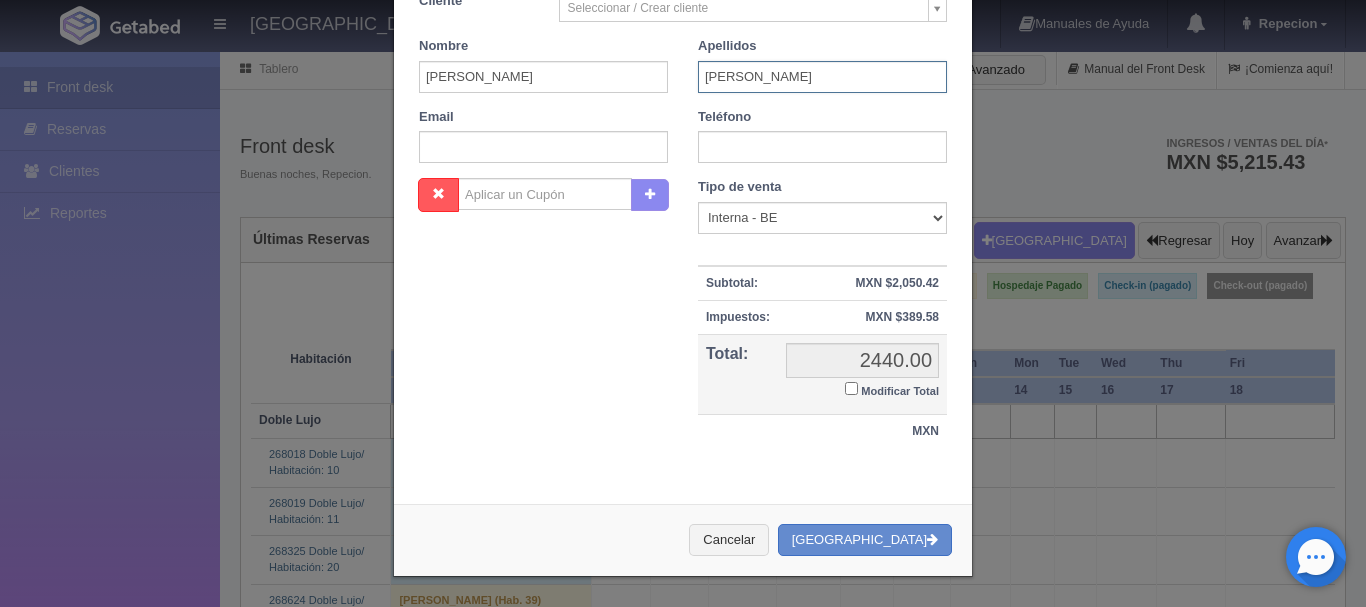 type on "godoy" 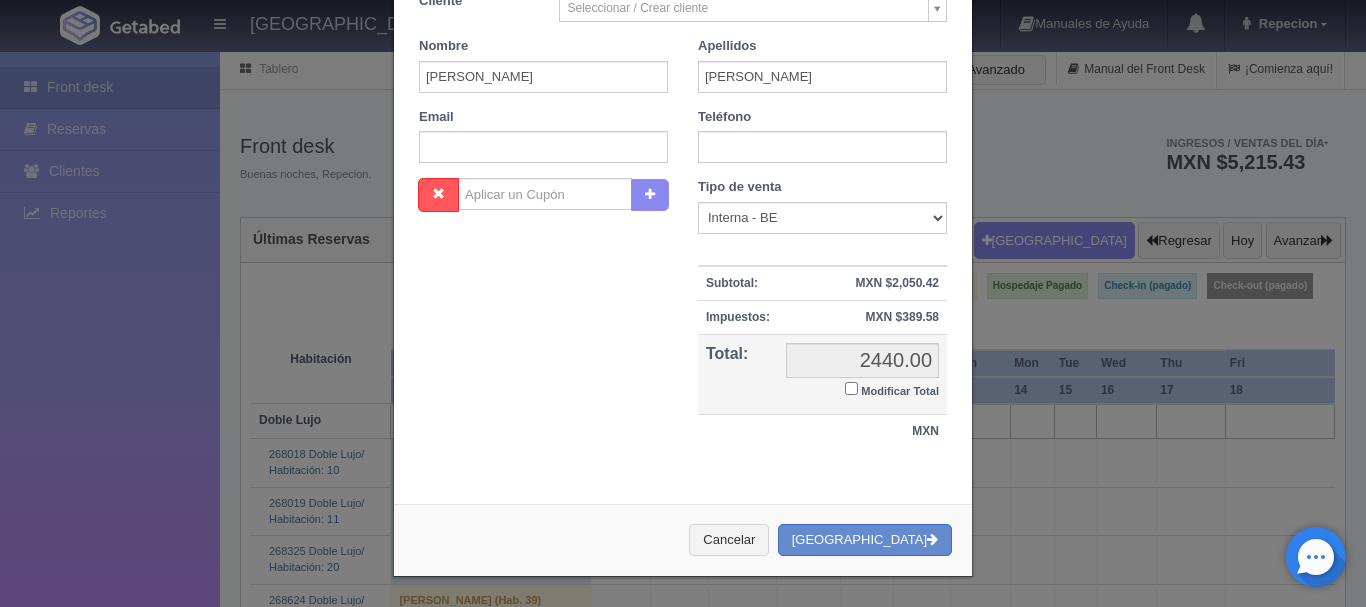 click on "Modificar Total" at bounding box center (851, 388) 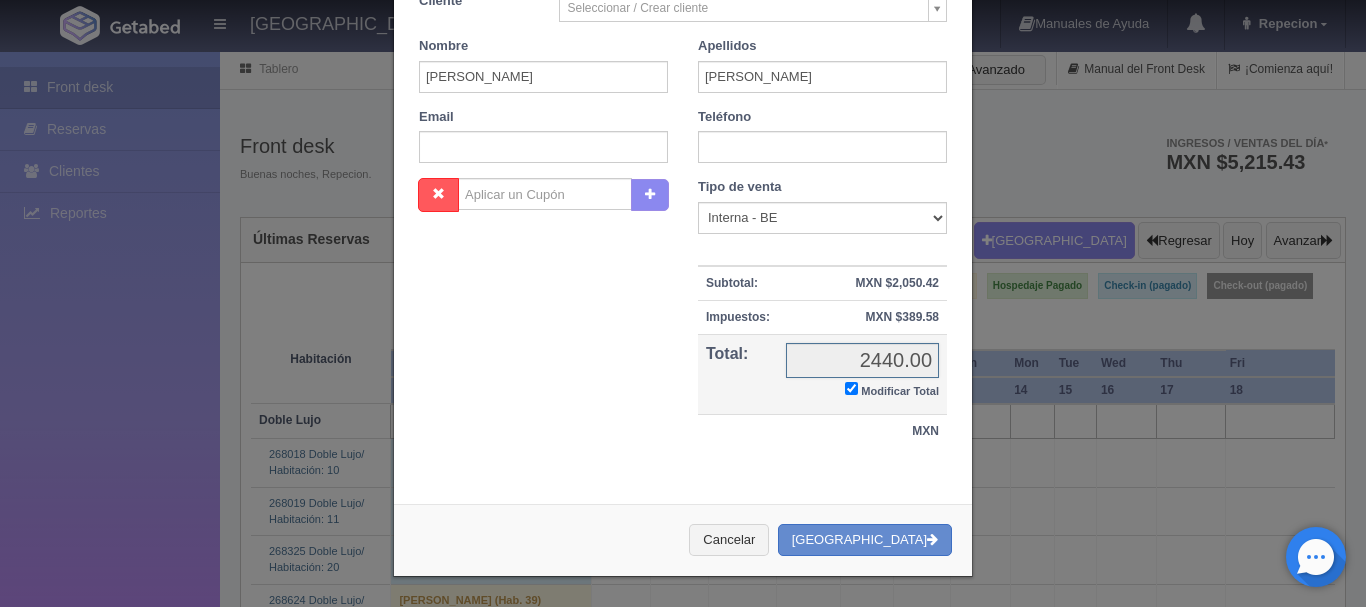 checkbox on "true" 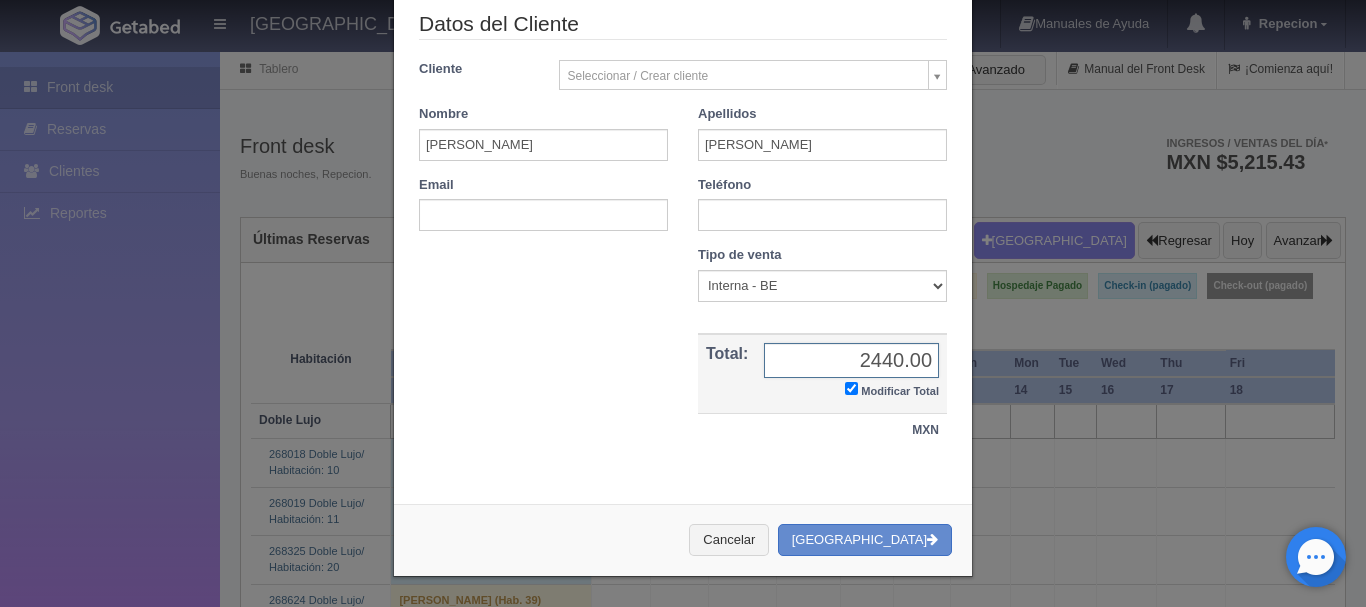 scroll, scrollTop: 474, scrollLeft: 0, axis: vertical 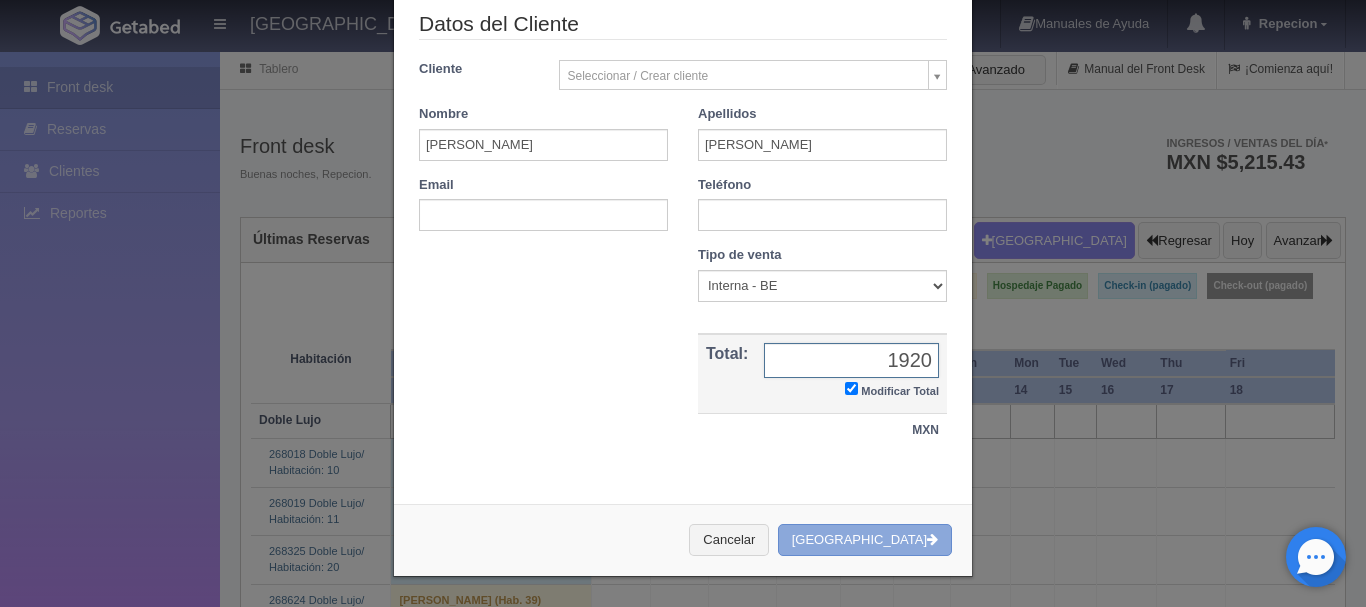 type on "1920" 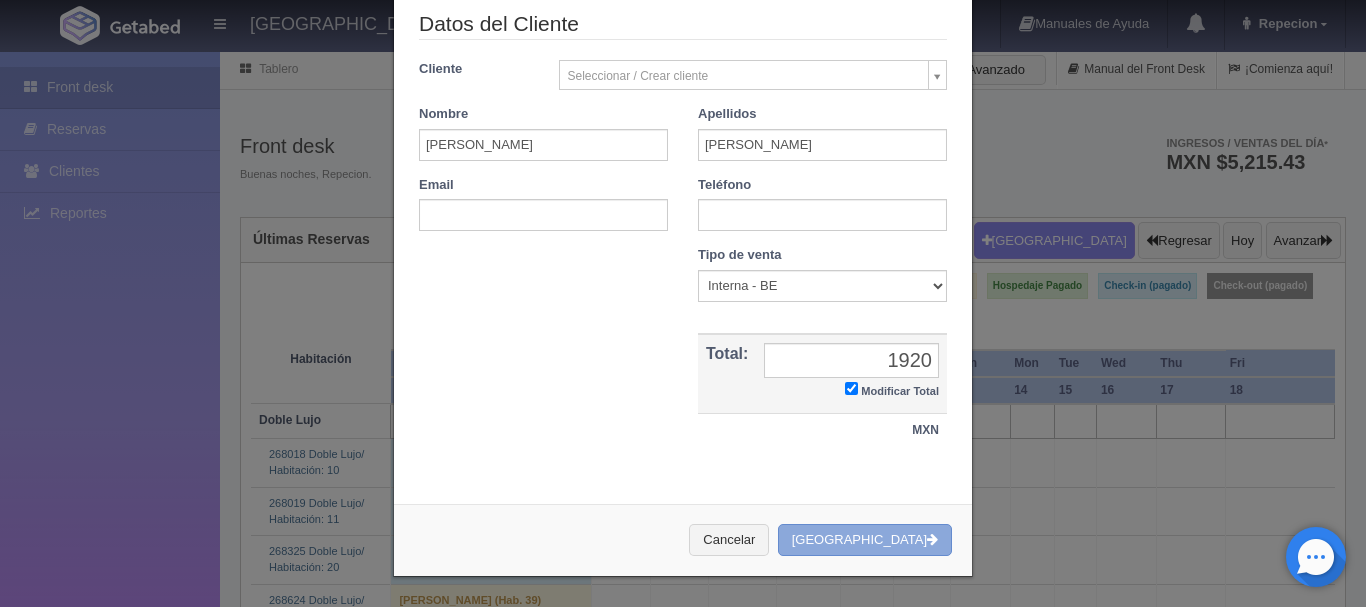 click on "[GEOGRAPHIC_DATA]" at bounding box center (865, 540) 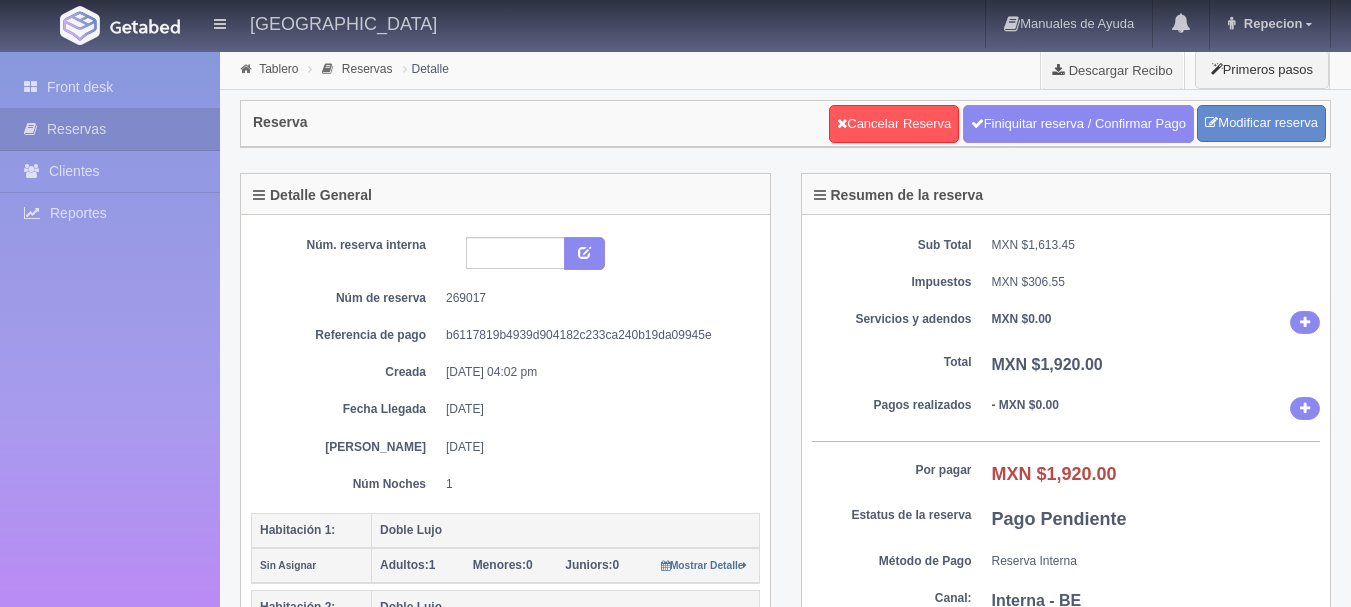 scroll, scrollTop: 0, scrollLeft: 0, axis: both 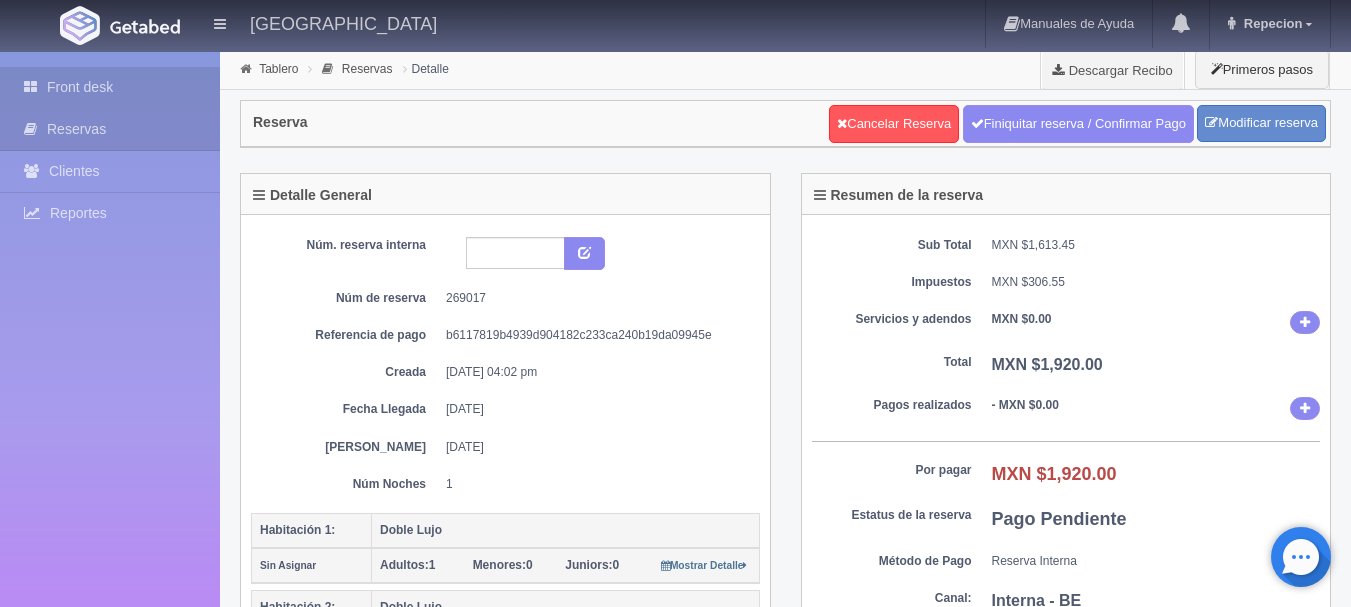 click on "Front desk" at bounding box center [110, 87] 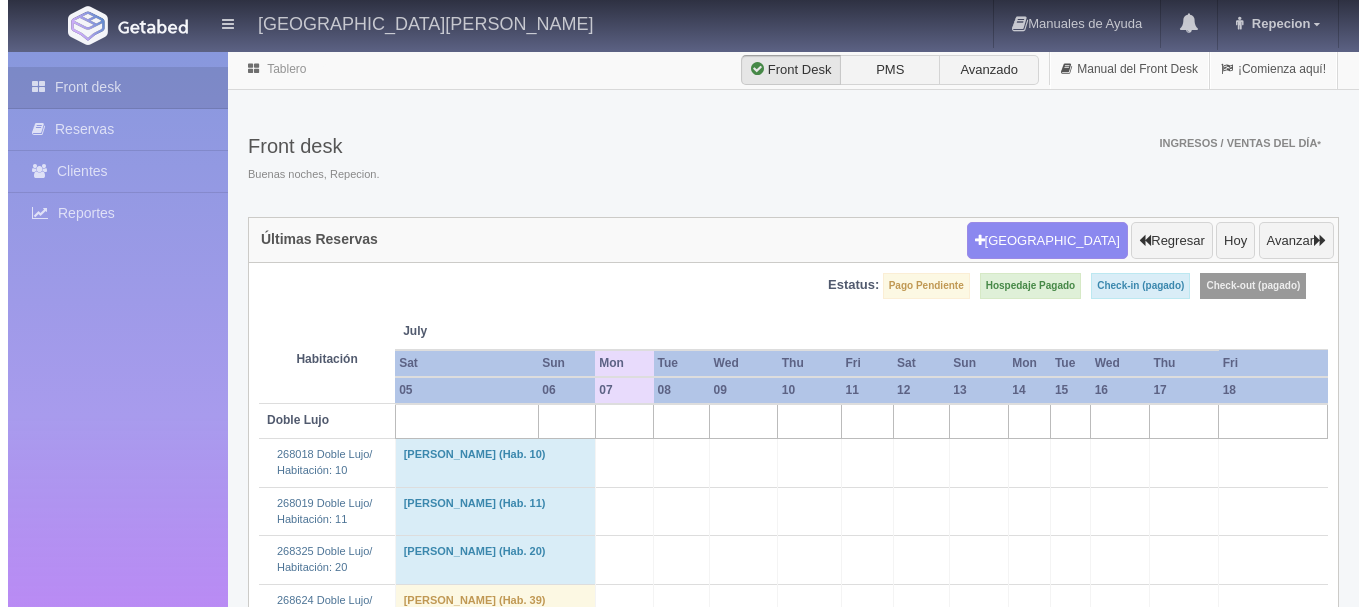scroll, scrollTop: 0, scrollLeft: 0, axis: both 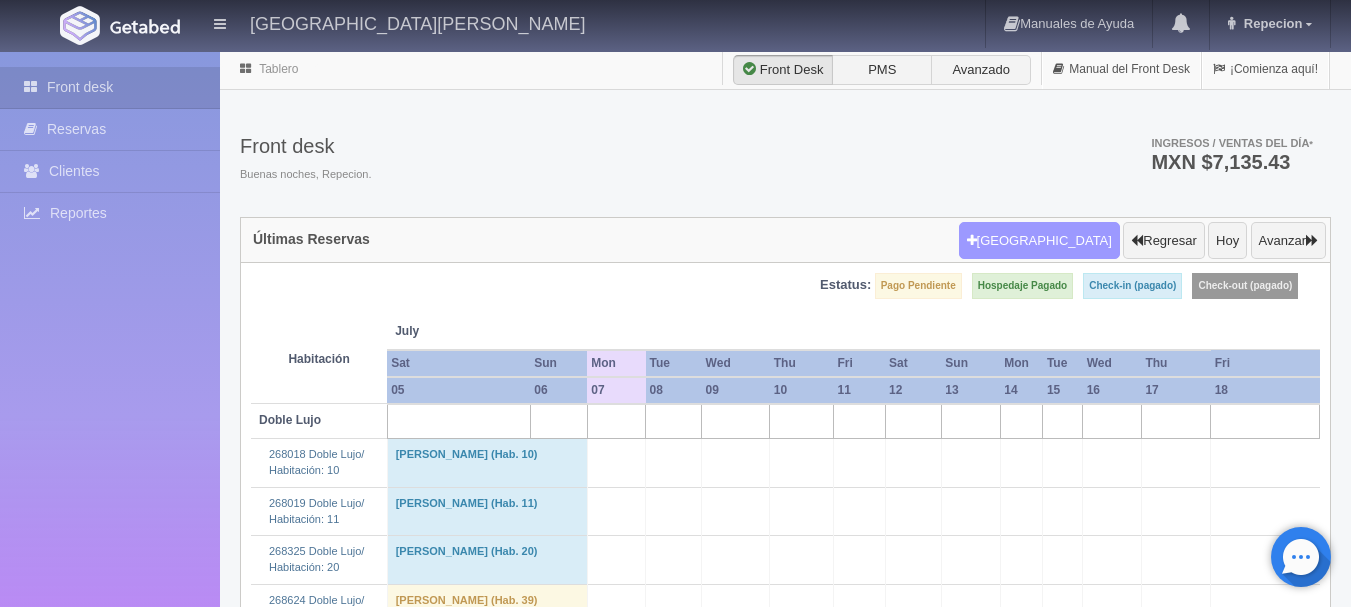 click on "[GEOGRAPHIC_DATA]" at bounding box center [1039, 241] 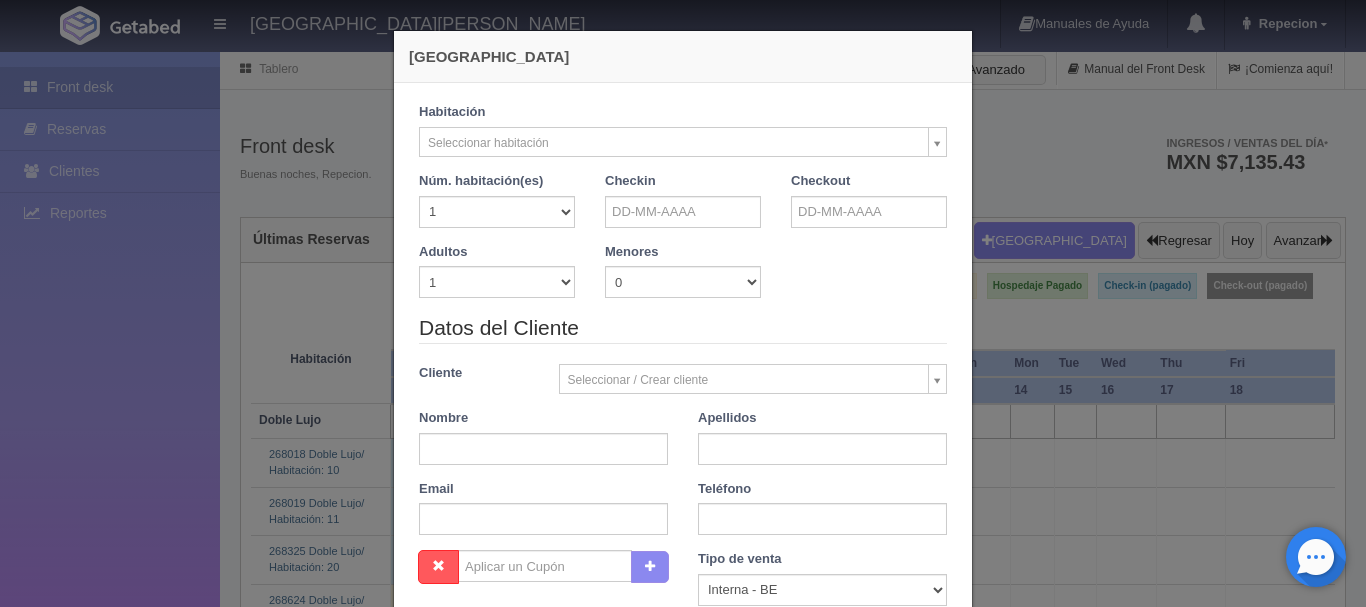 checkbox on "false" 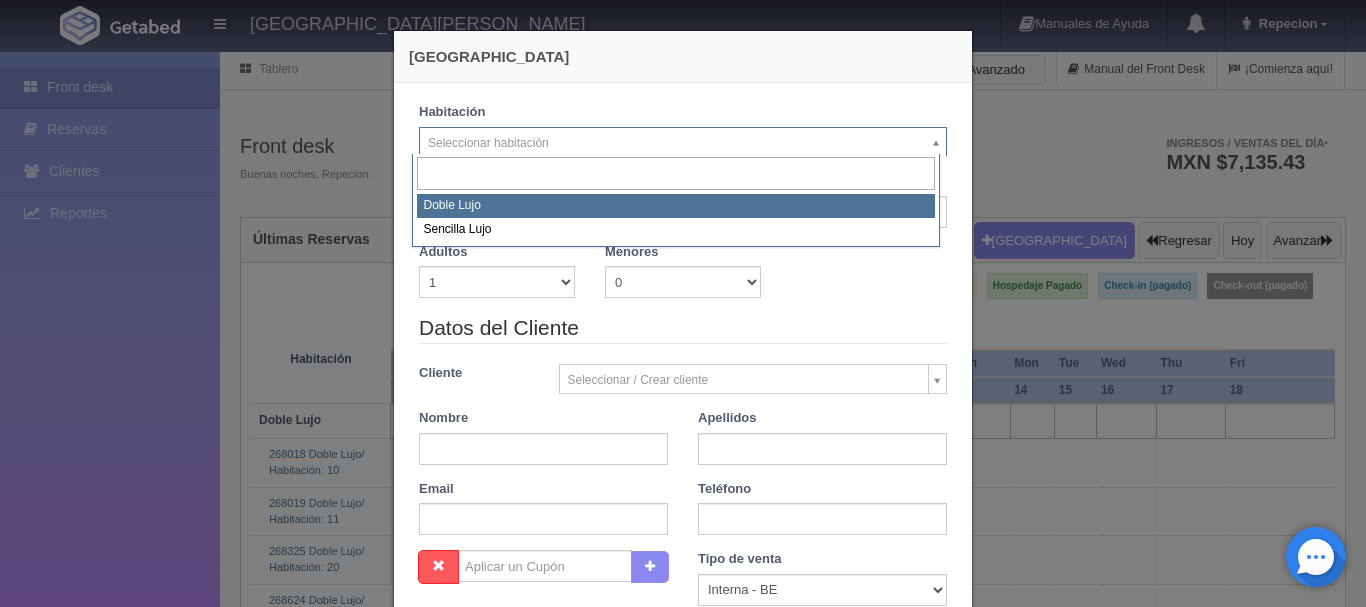 click on "[GEOGRAPHIC_DATA][PERSON_NAME]
Manuales de Ayuda
Actualizaciones recientes
Repecion
Mi Perfil
Salir / Log Out
Procesando...
Front desk
Reservas
Clientes
Reportes
Reporte del día
Concentrado de ventas
Analíticas y revenue
Tablero" at bounding box center [683, 1640] 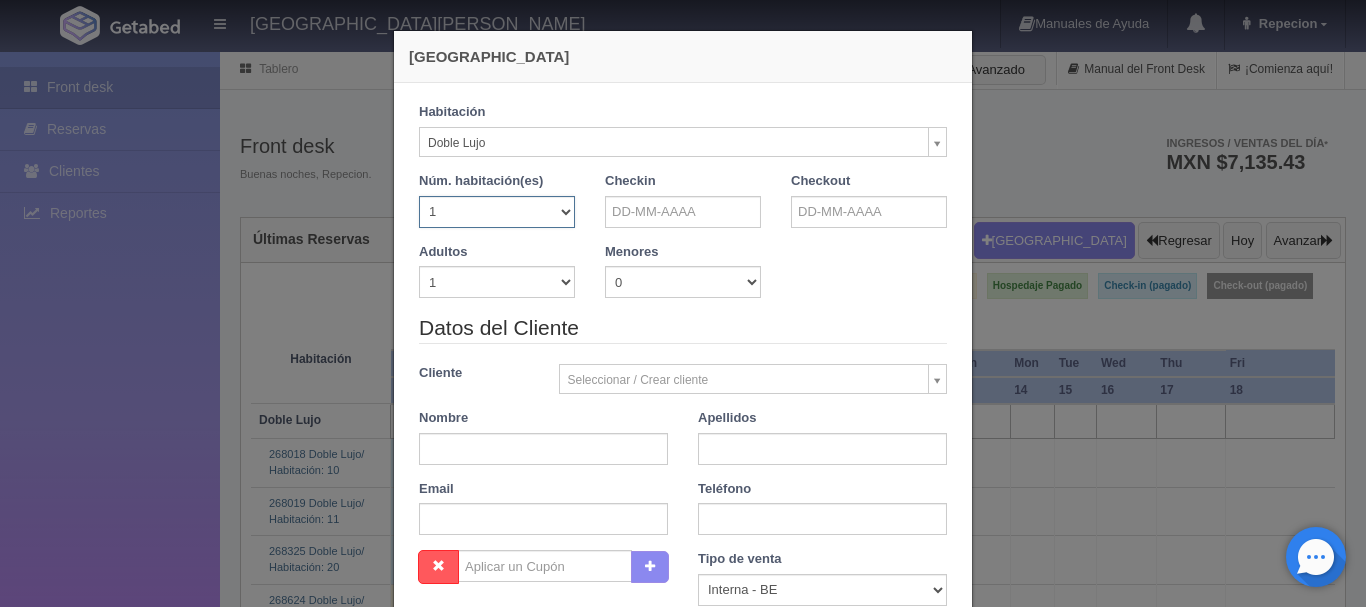 click on "1
2
3
4
5
6
7
8
9
10
11
12
13
14
15
16
17
18
19
20" at bounding box center [497, 212] 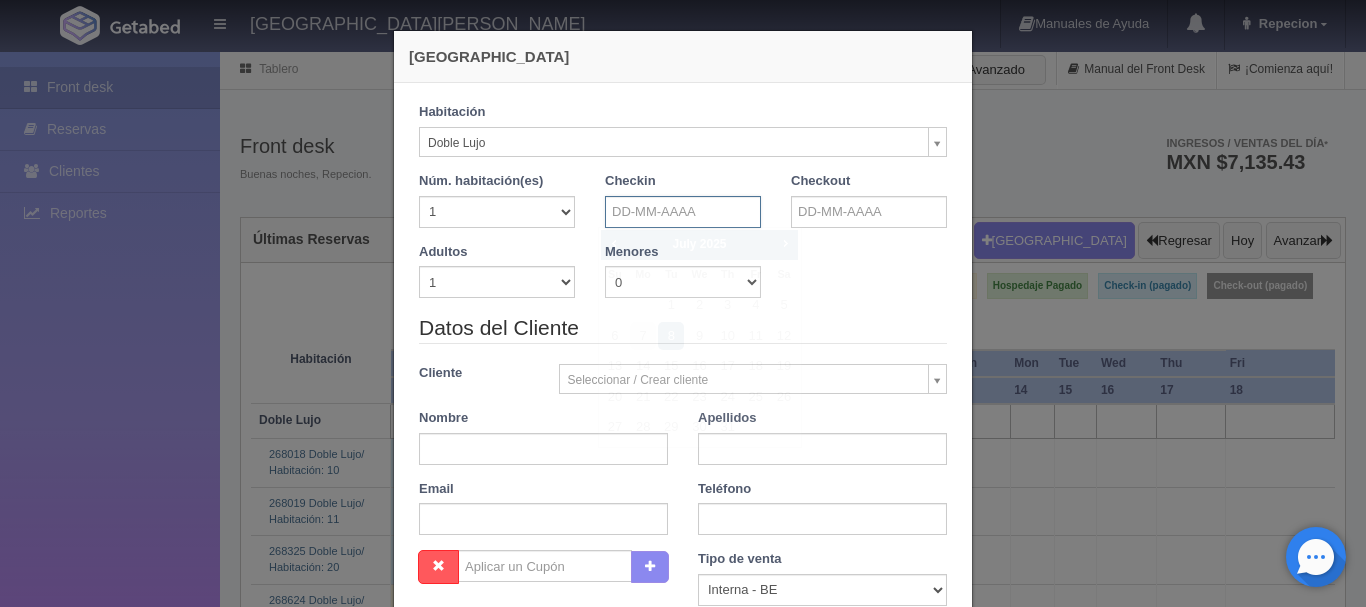 click at bounding box center (683, 212) 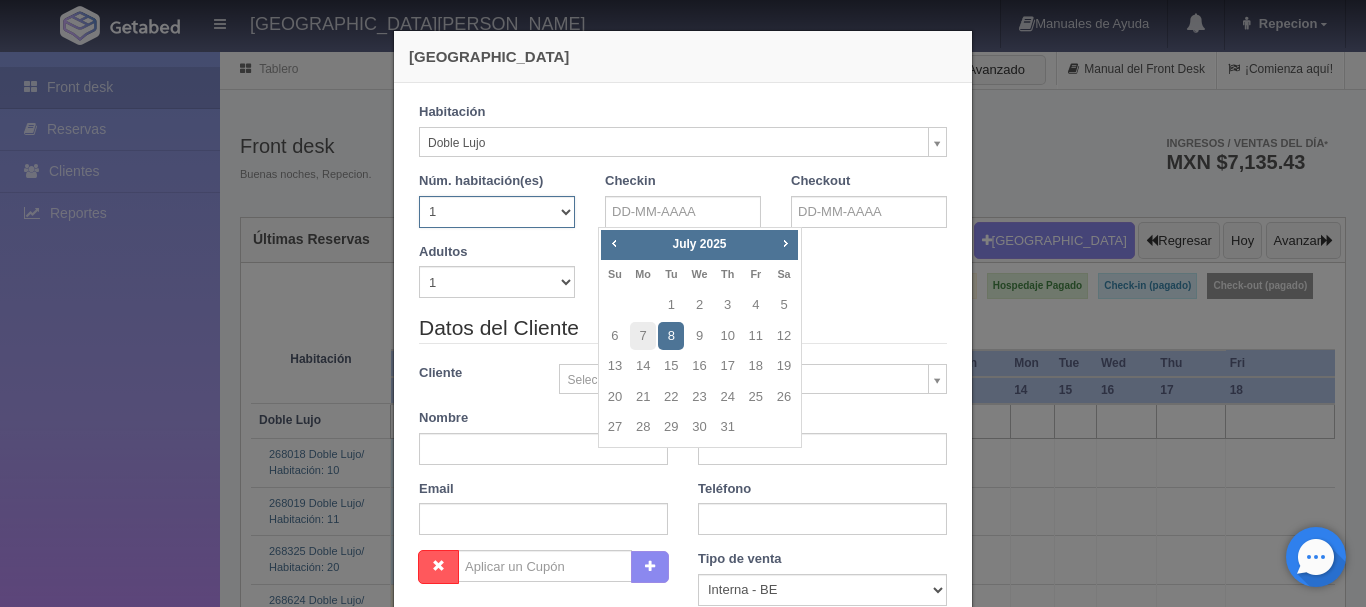 click on "1
2
3
4
5
6
7
8
9
10
11
12
13
14
15
16
17
18
19
20" at bounding box center [497, 212] 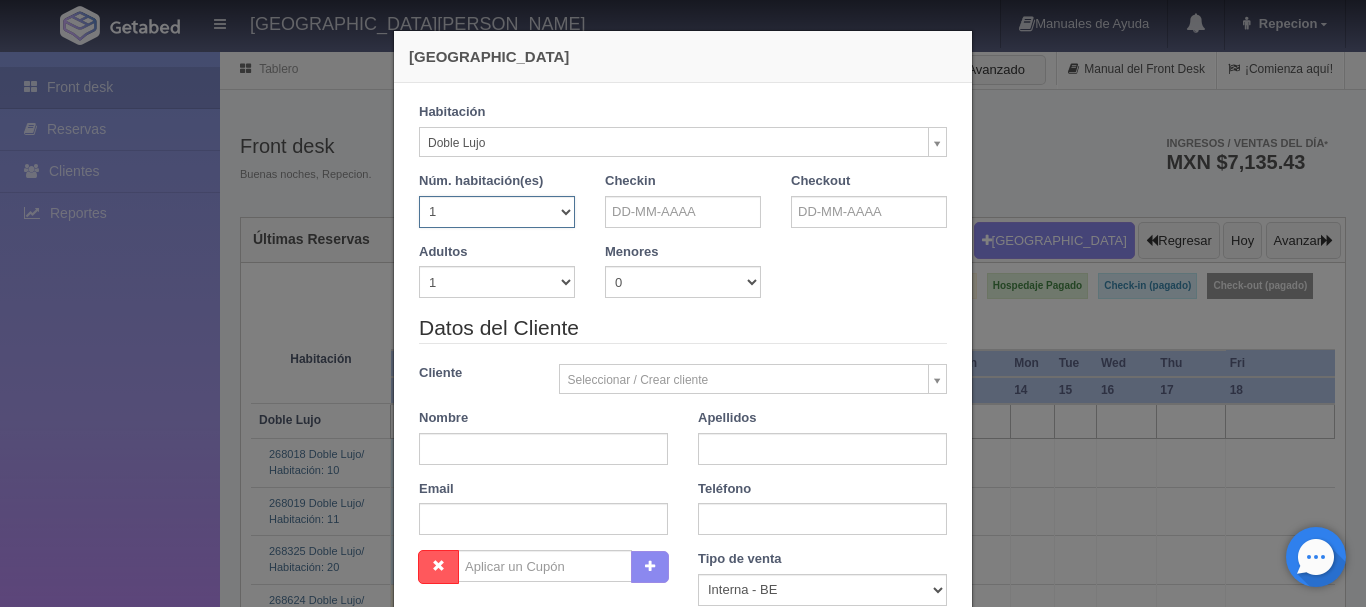 checkbox on "false" 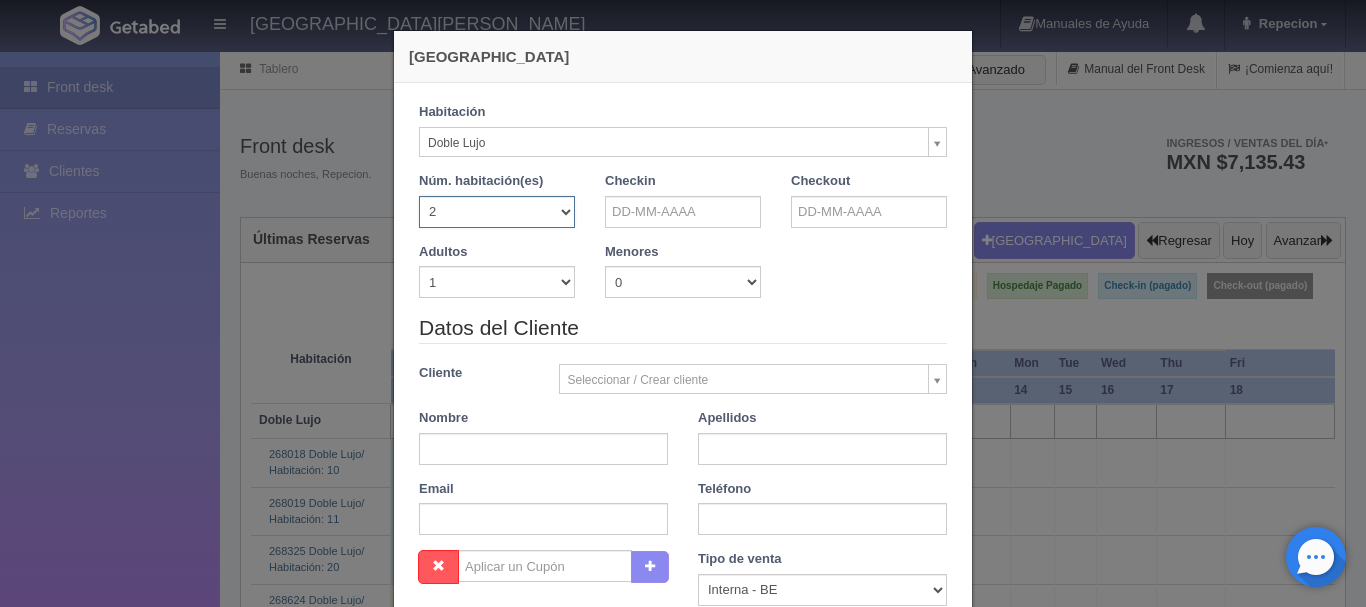 click on "1
2
3
4
5
6
7
8
9
10
11
12
13
14
15
16
17
18
19
20" at bounding box center (497, 212) 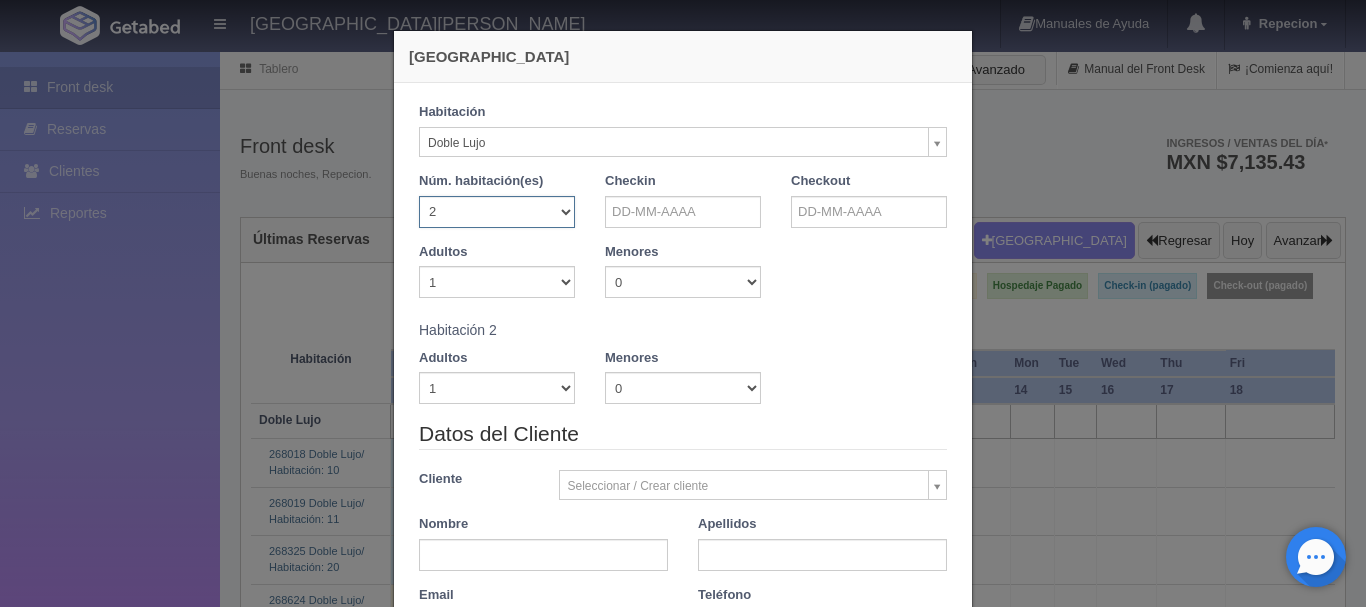checkbox on "false" 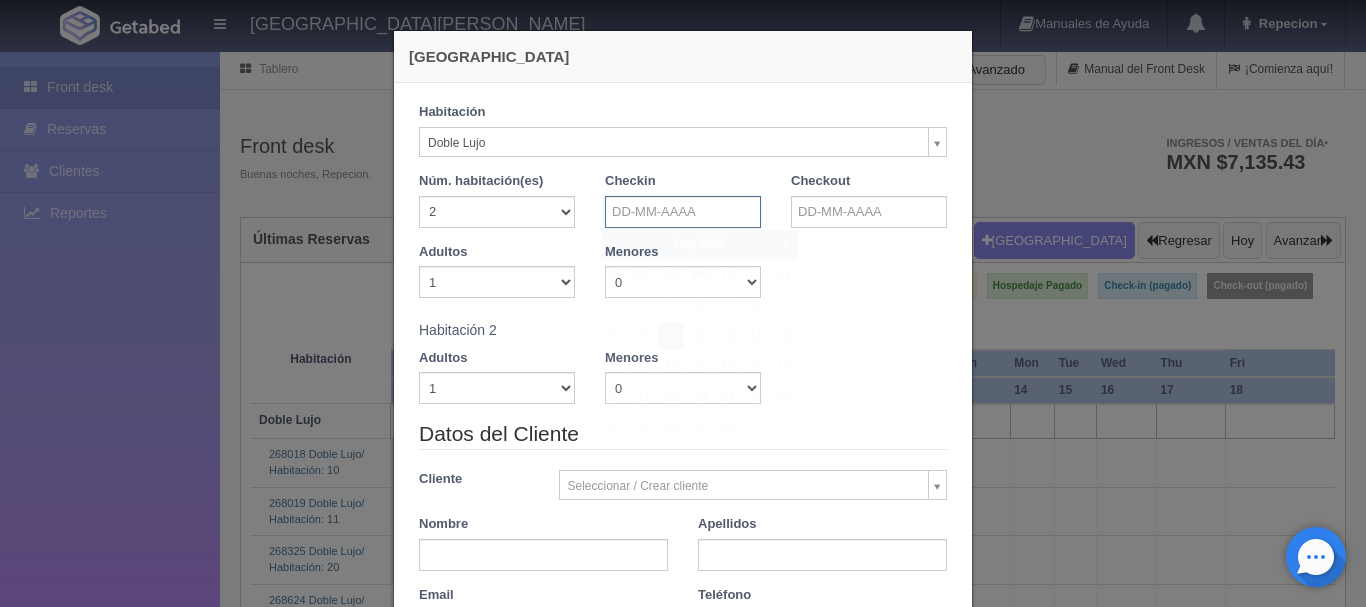 click at bounding box center [683, 212] 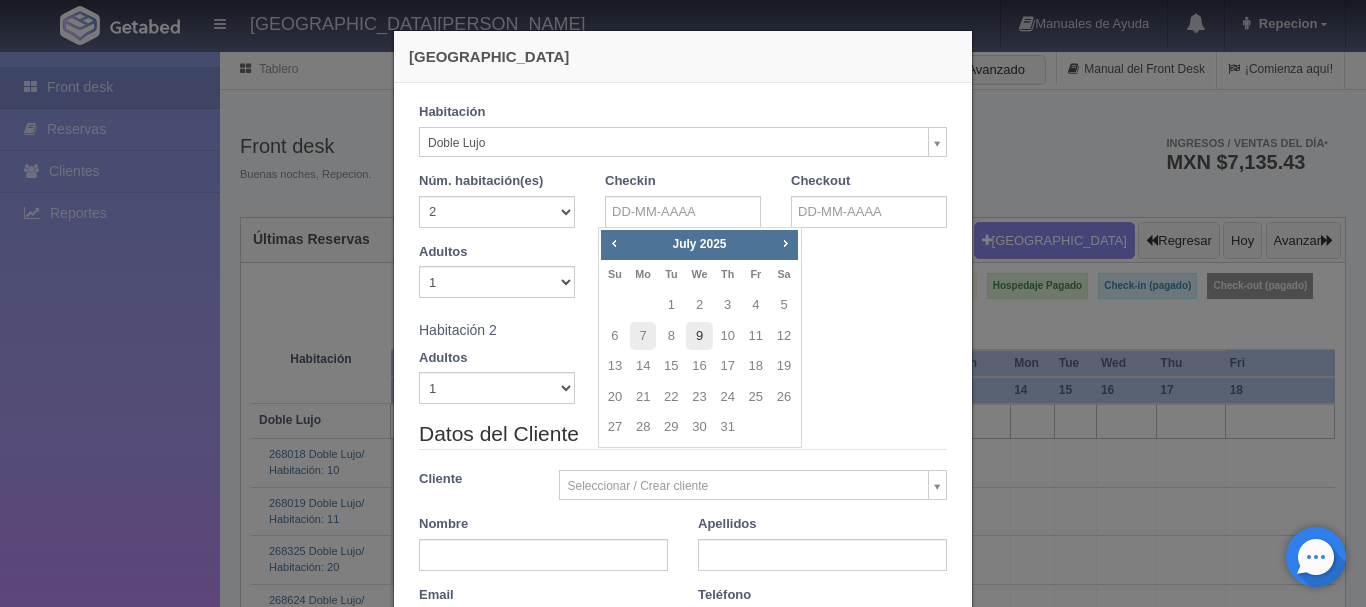 click on "9" at bounding box center (699, 336) 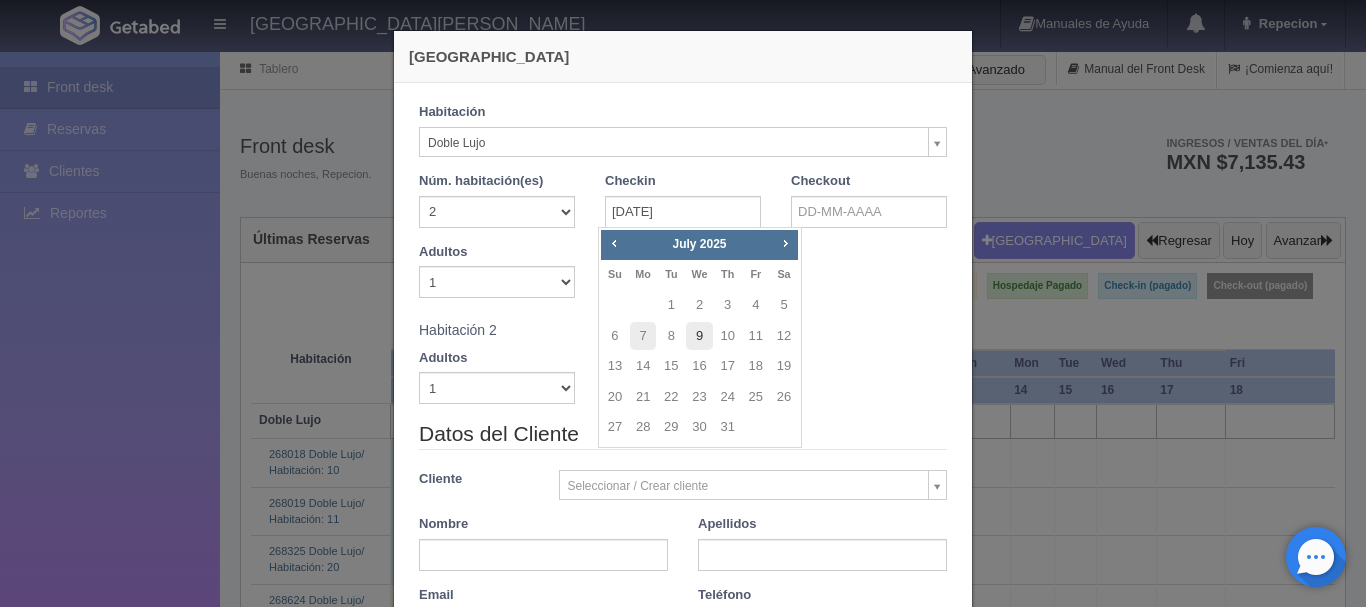 checkbox on "false" 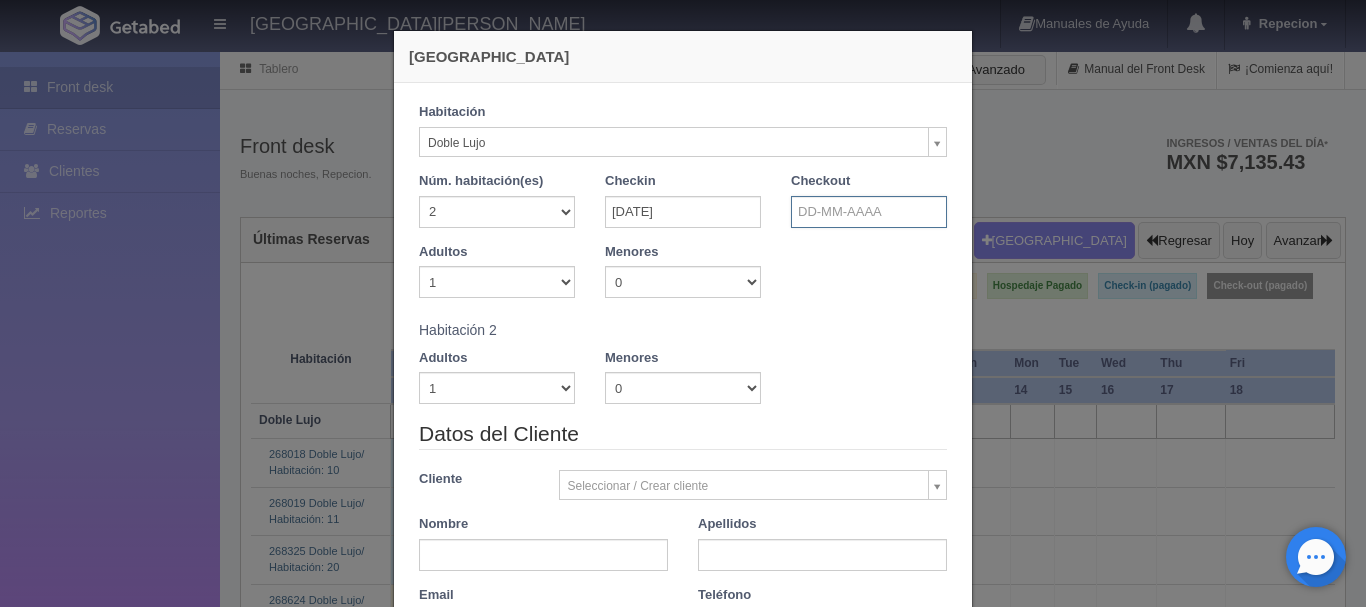 click at bounding box center (869, 212) 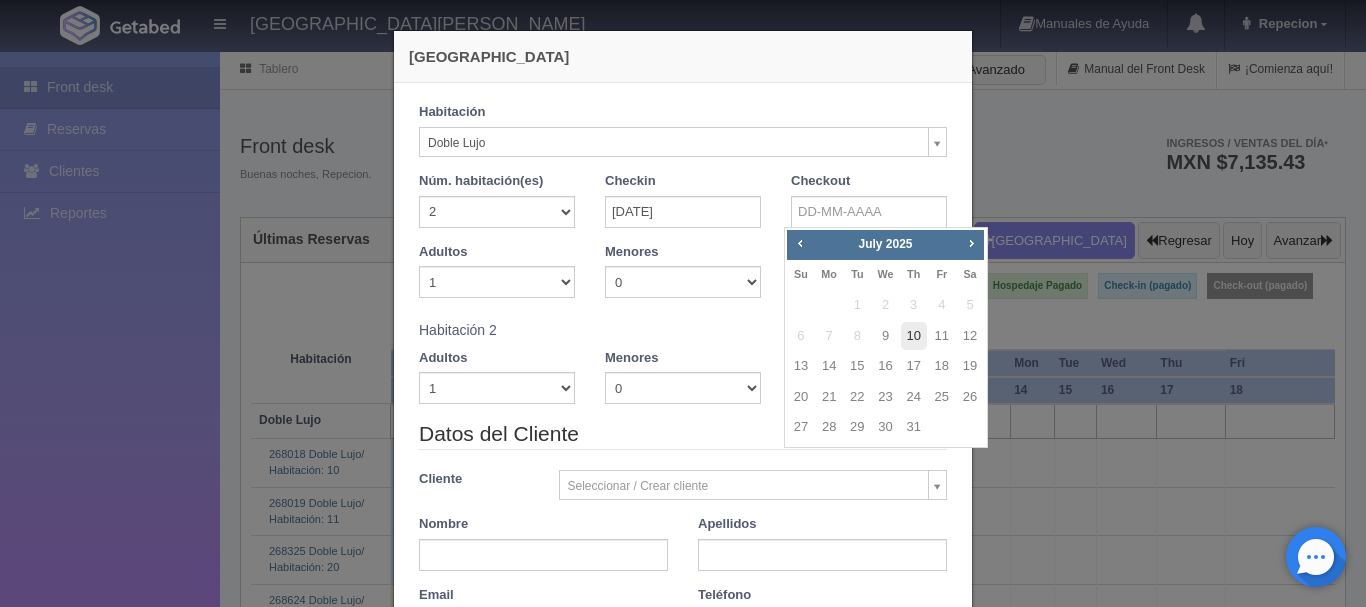 click on "10" at bounding box center [914, 336] 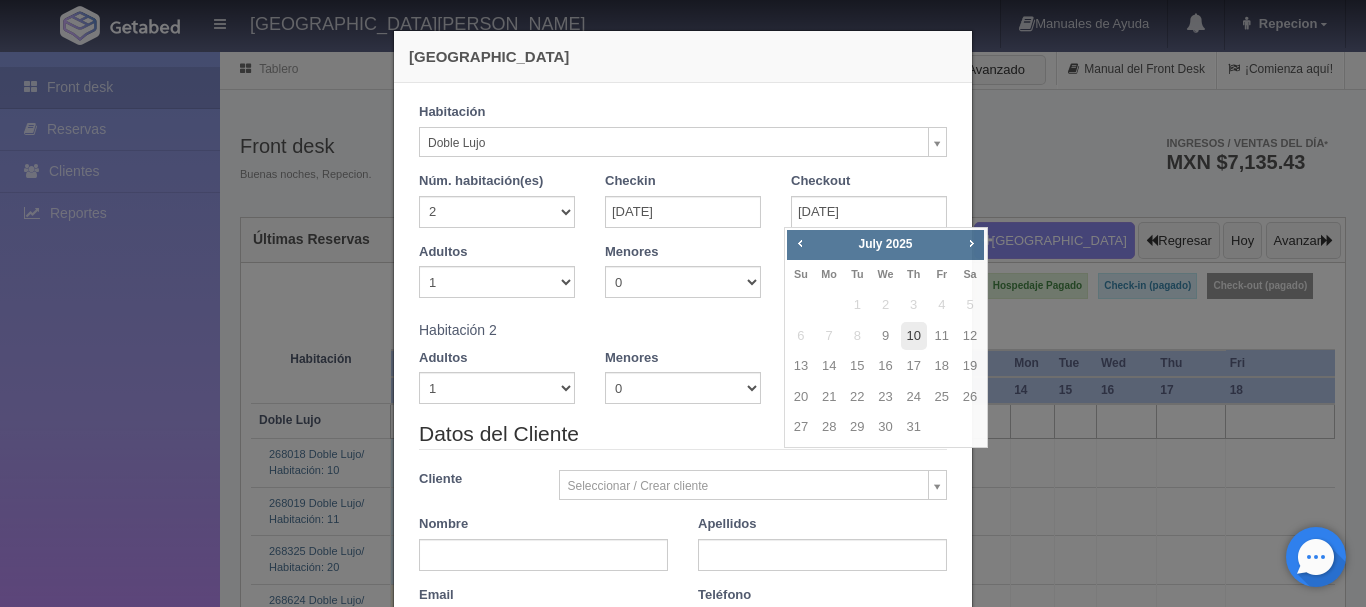 checkbox on "false" 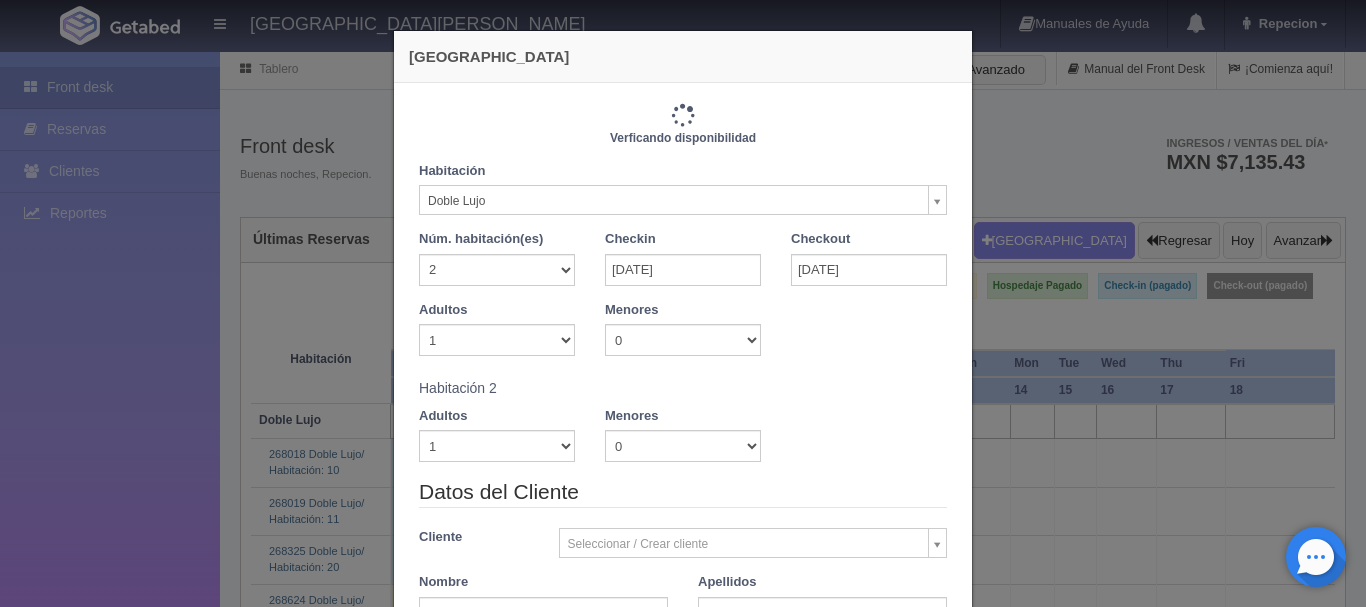 type on "2440.00" 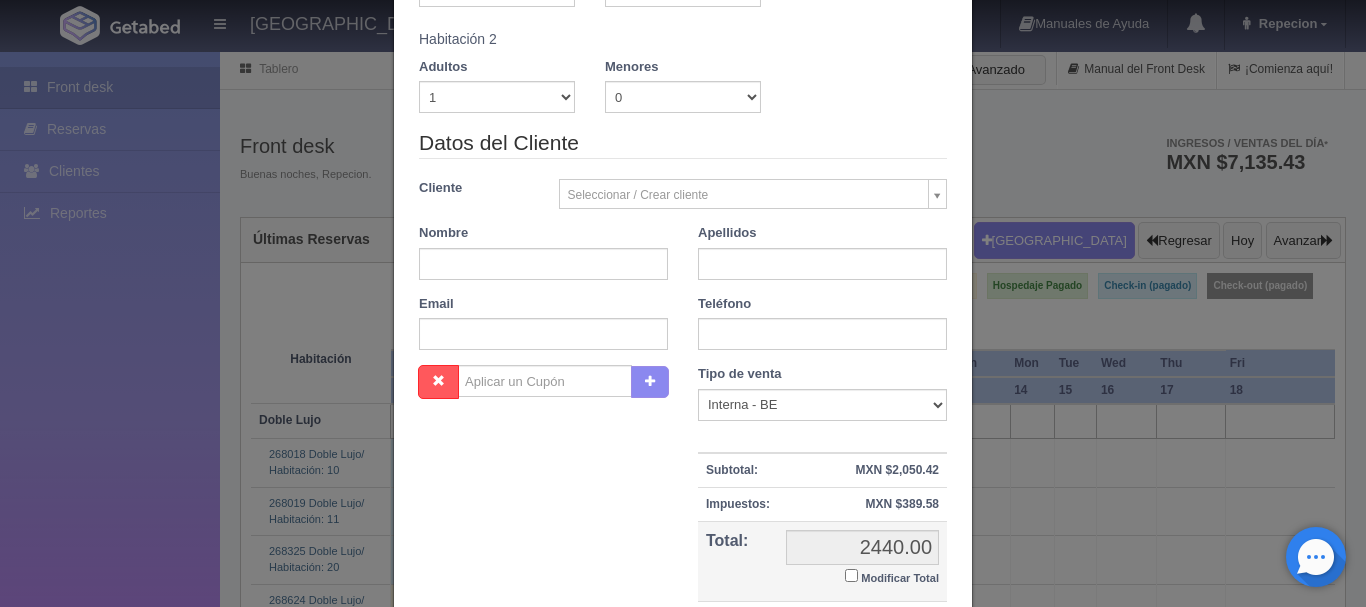 scroll, scrollTop: 400, scrollLeft: 0, axis: vertical 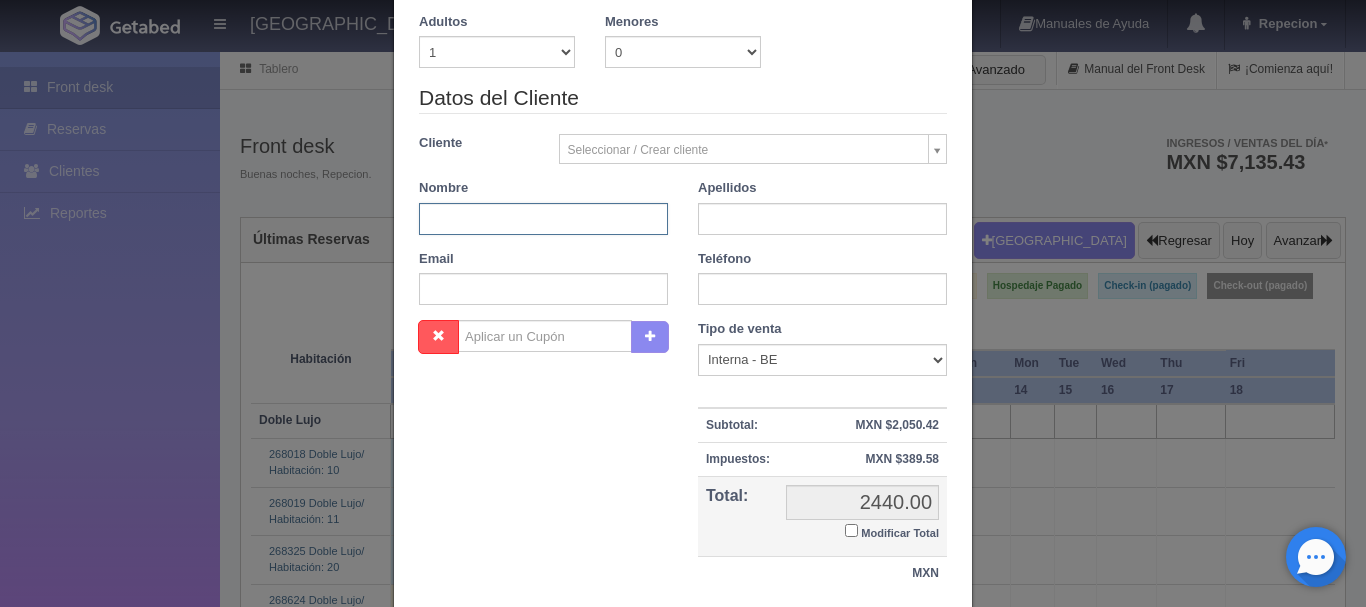 click at bounding box center (543, 219) 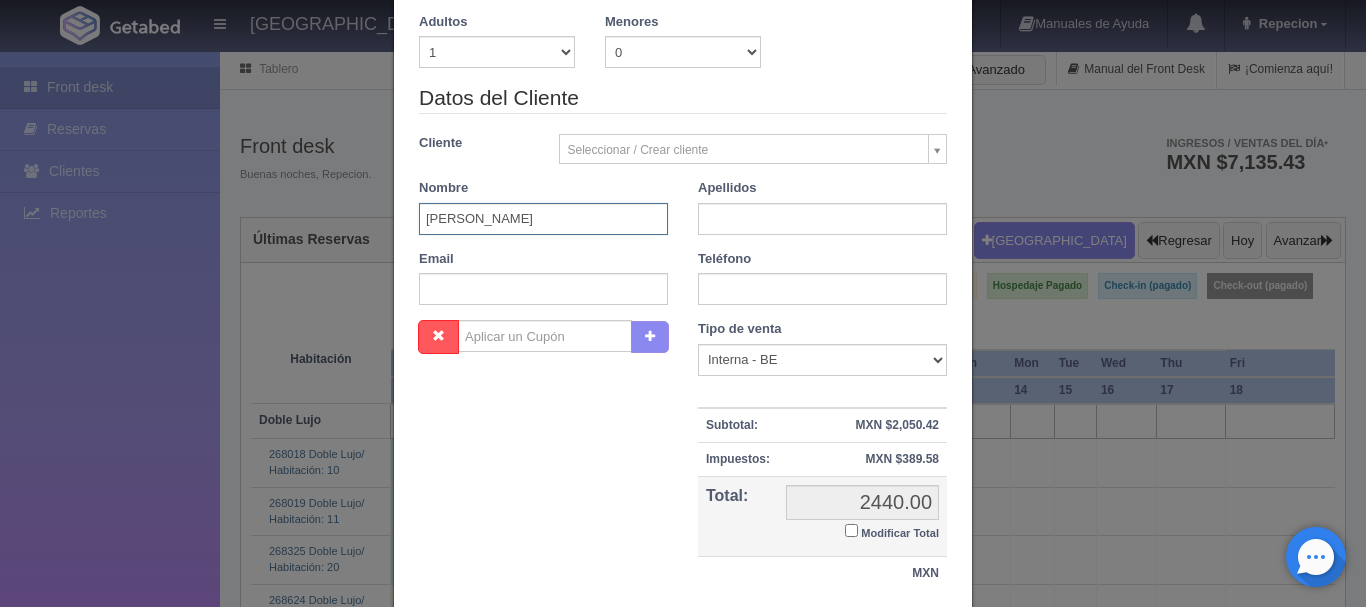 type on "armando godoy" 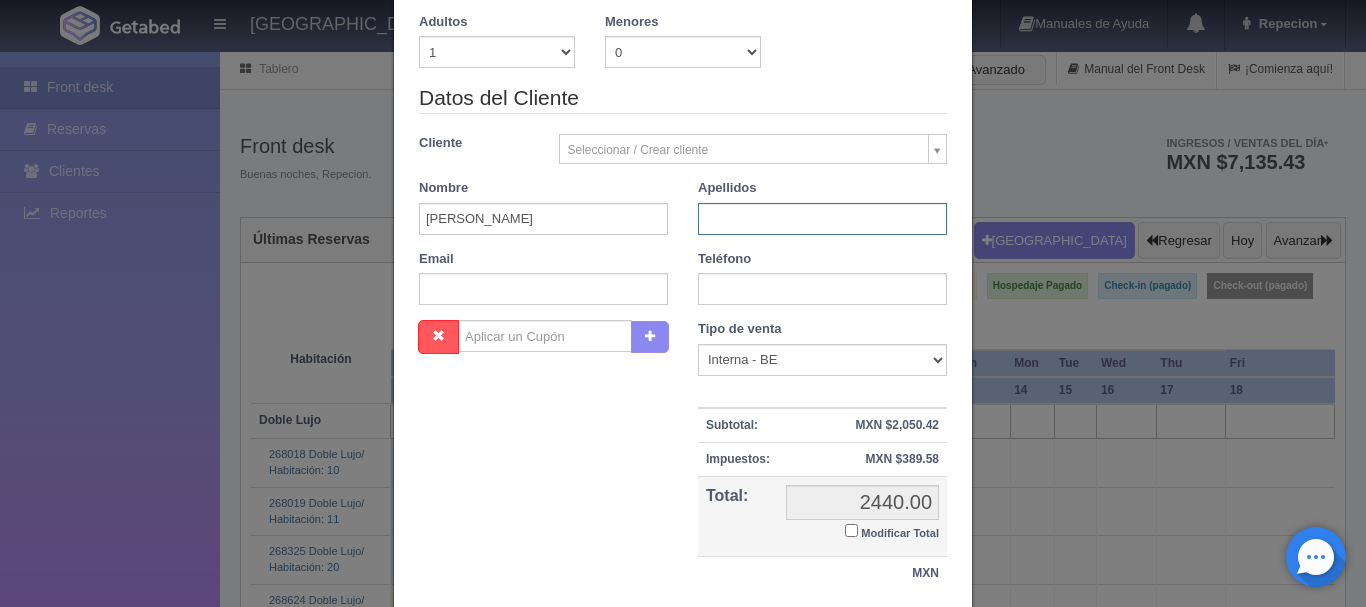 click at bounding box center (822, 219) 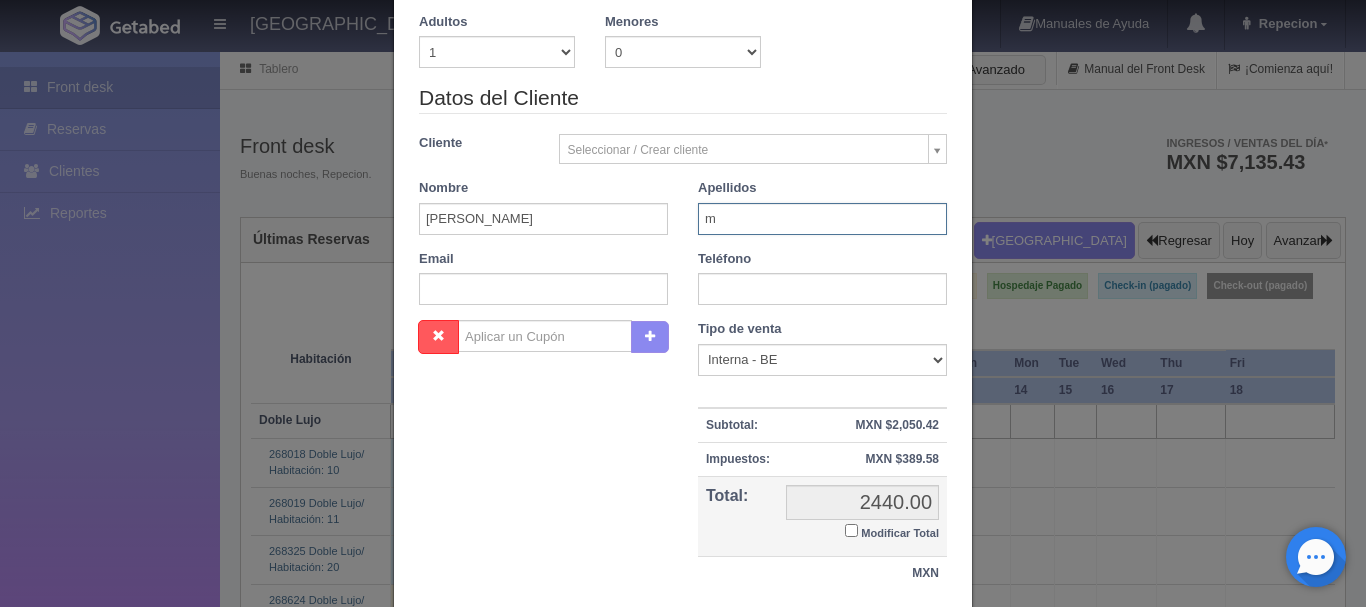 type on "m" 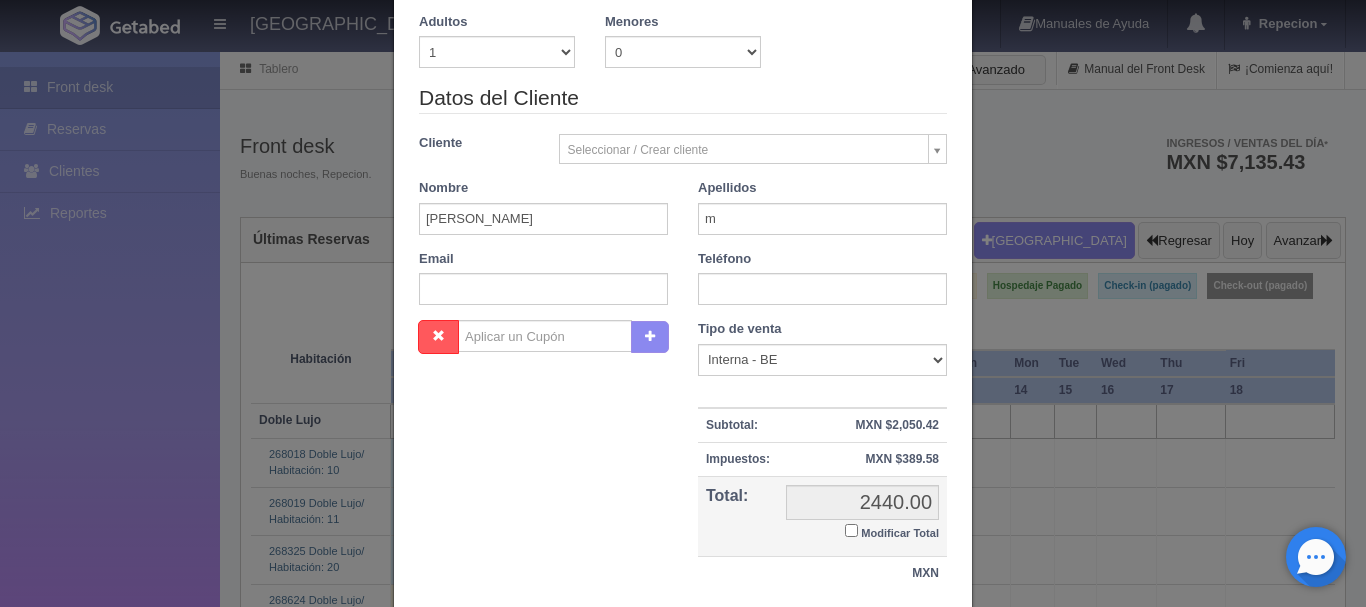 click on "Modificar Total" at bounding box center (851, 530) 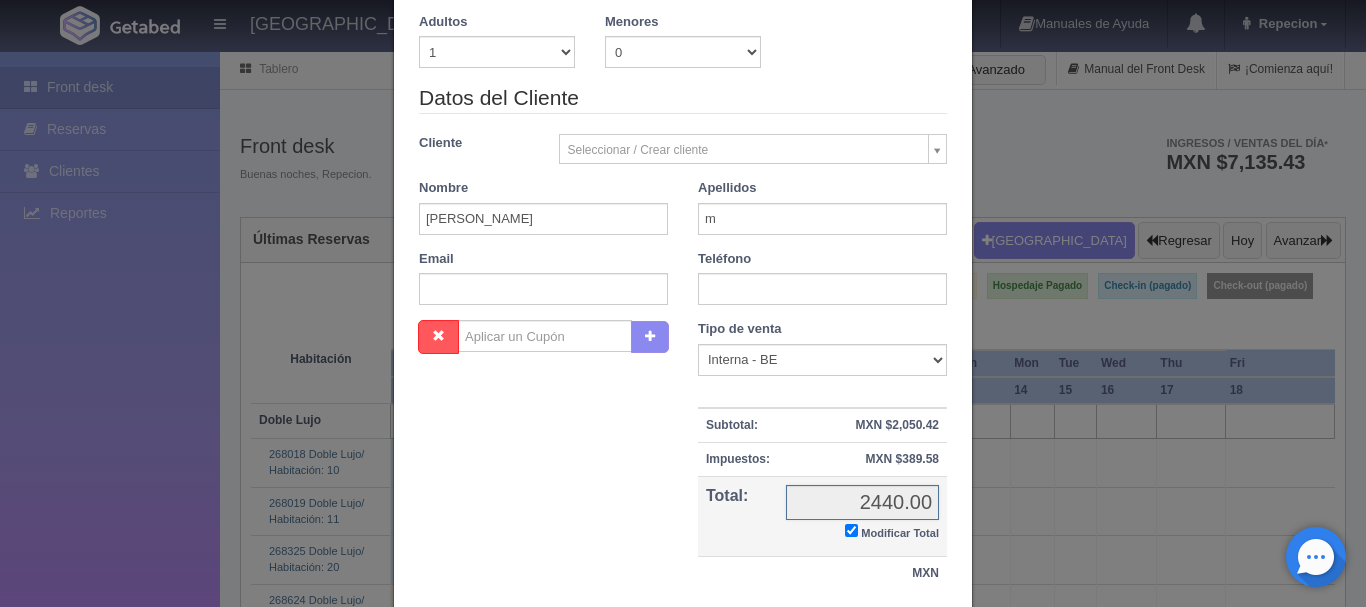 checkbox on "true" 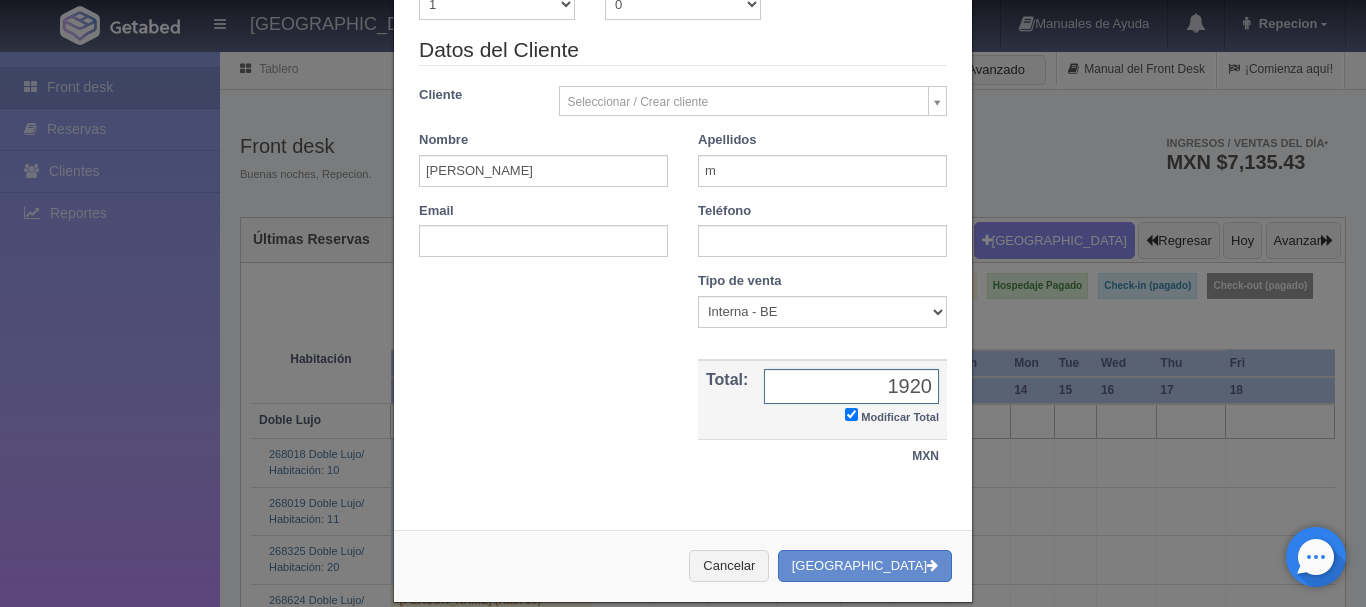 scroll, scrollTop: 474, scrollLeft: 0, axis: vertical 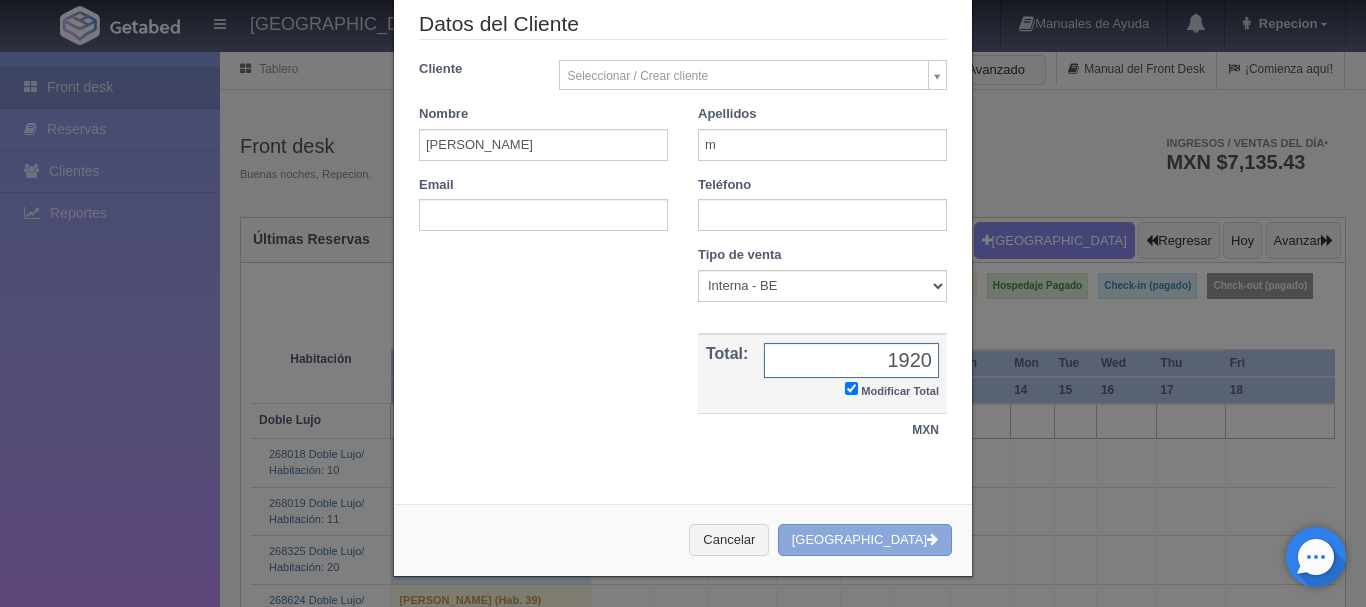 type on "1920" 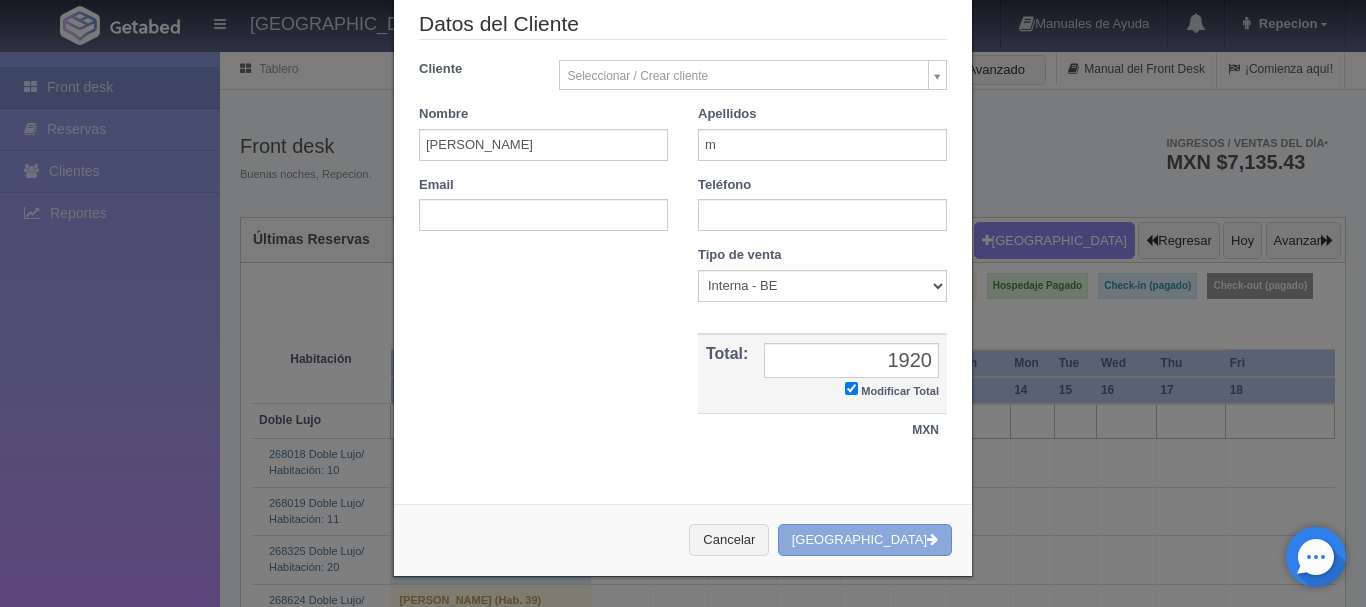click on "[GEOGRAPHIC_DATA]" at bounding box center (865, 540) 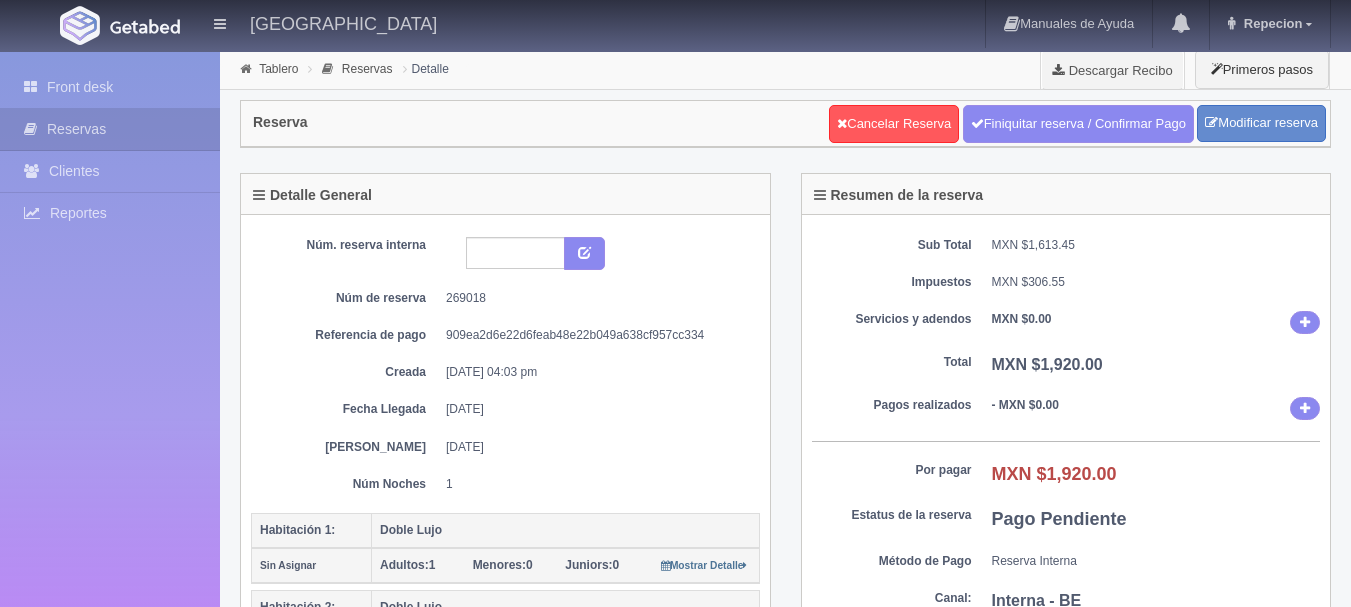 scroll, scrollTop: 0, scrollLeft: 0, axis: both 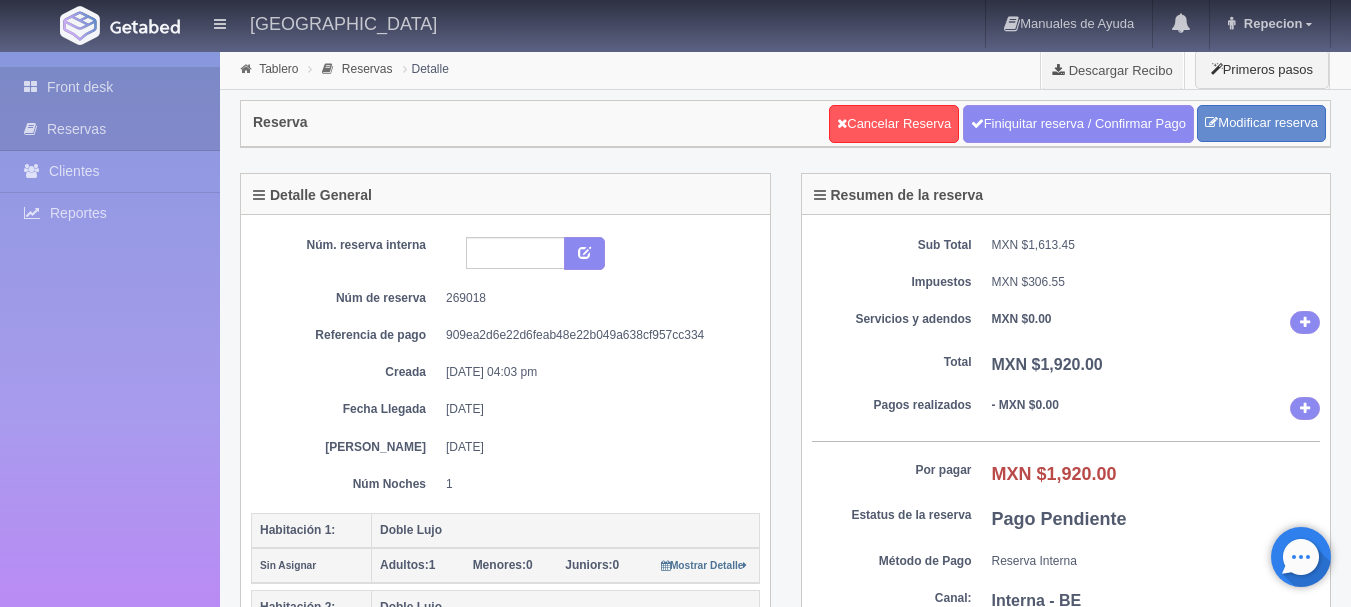 click on "Front desk" at bounding box center [110, 87] 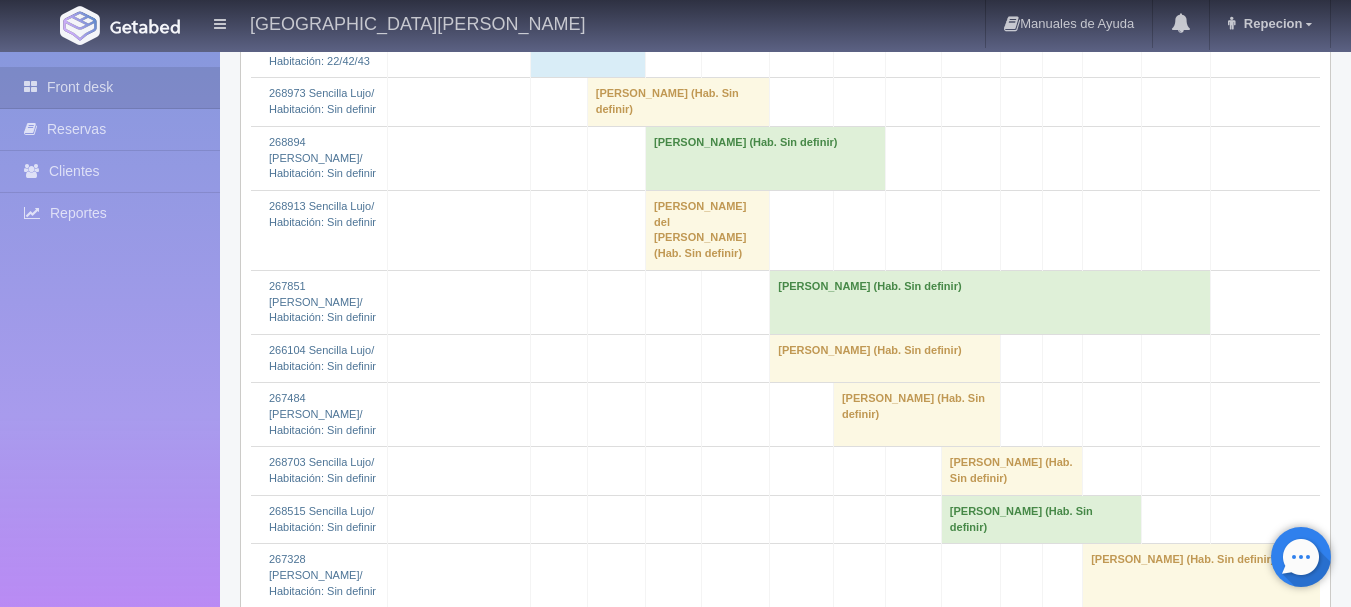 scroll, scrollTop: 2400, scrollLeft: 0, axis: vertical 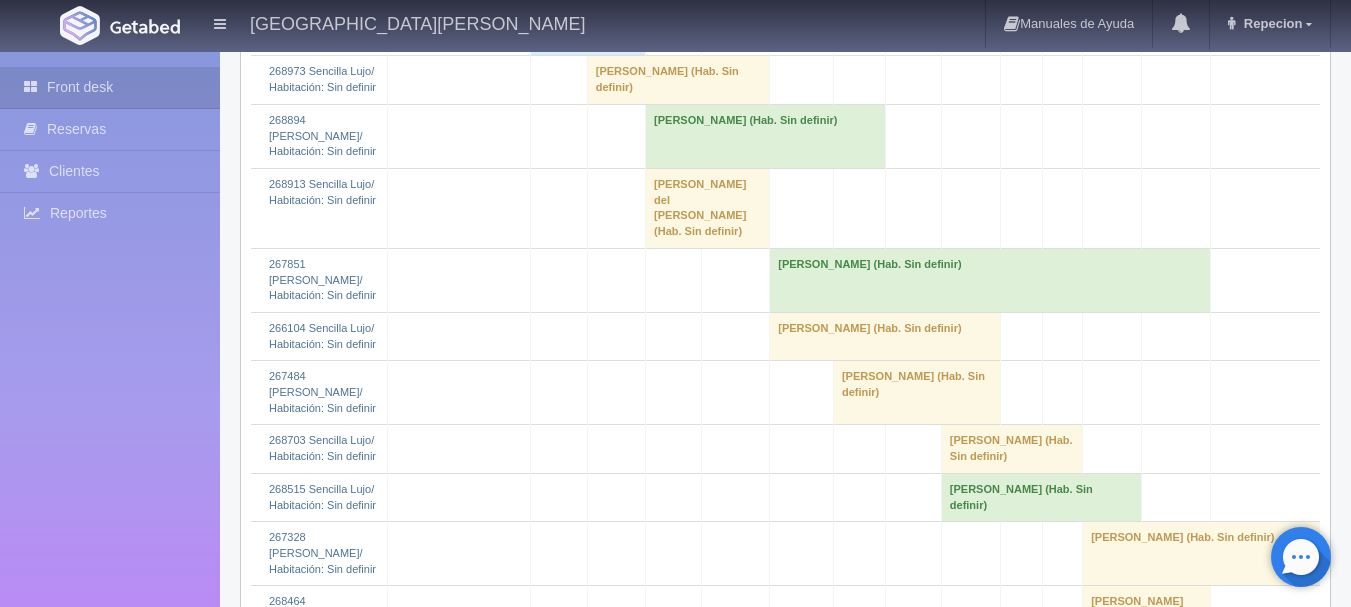 click on "[PERSON_NAME] 												(Hab. Sin definir)" at bounding box center (678, 80) 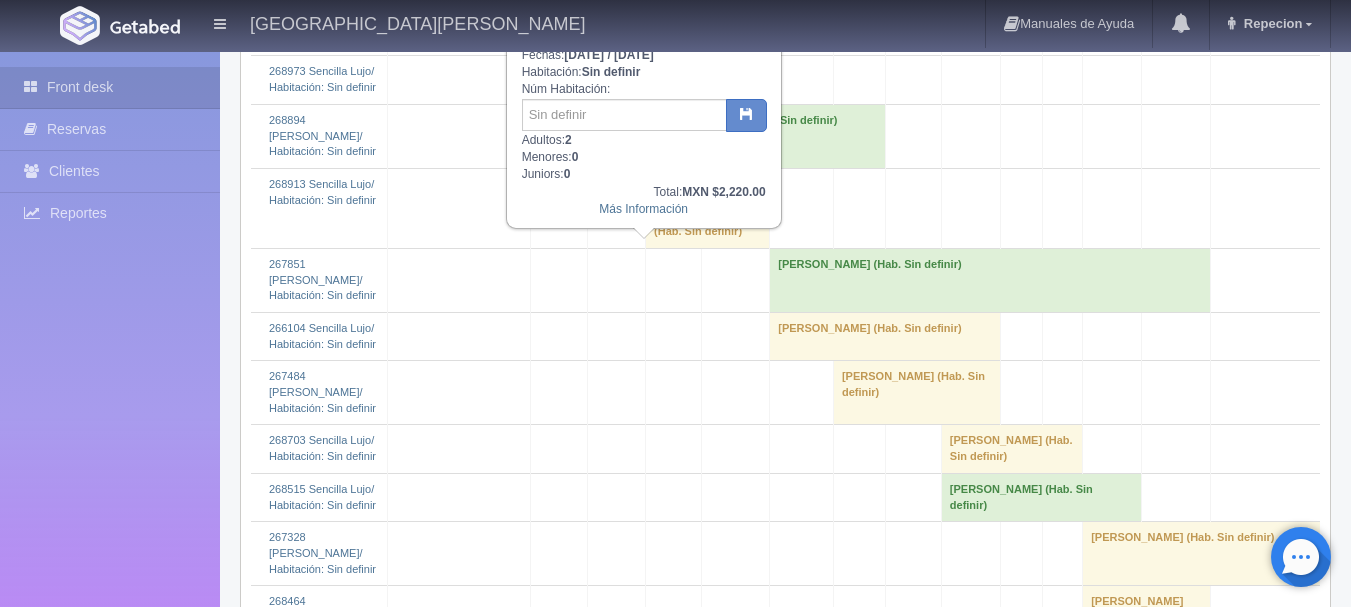scroll, scrollTop: 2300, scrollLeft: 0, axis: vertical 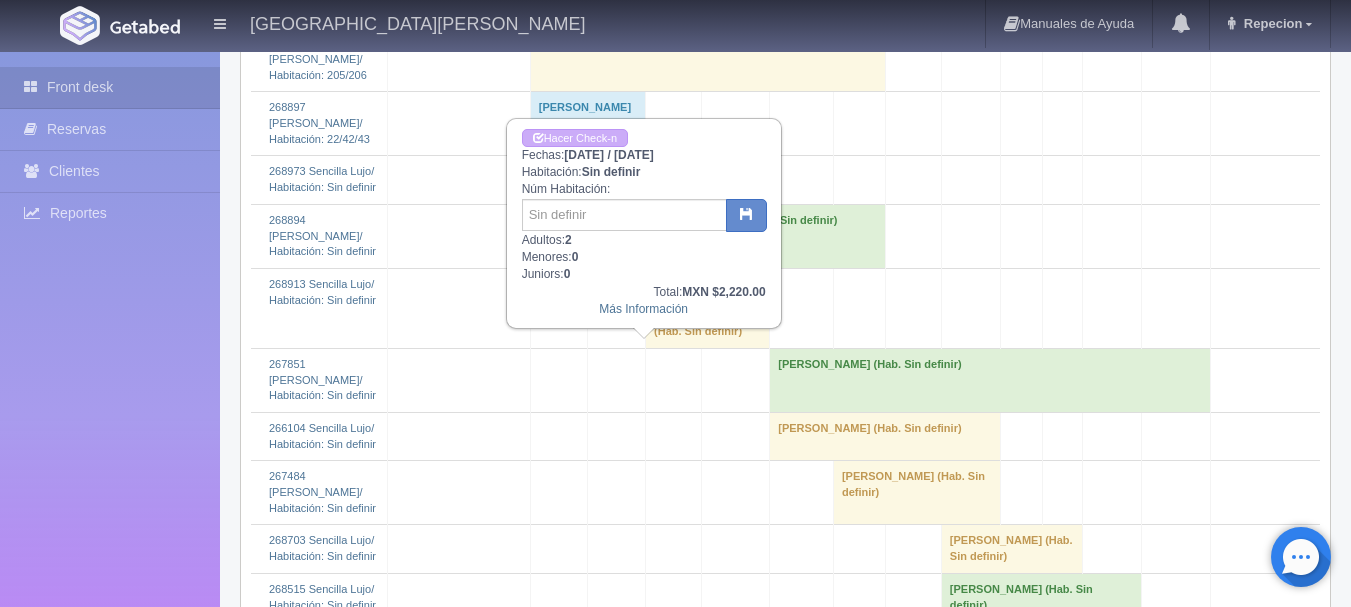 click on "[PERSON_NAME] 												(Hab. Sin definir)" at bounding box center [678, 180] 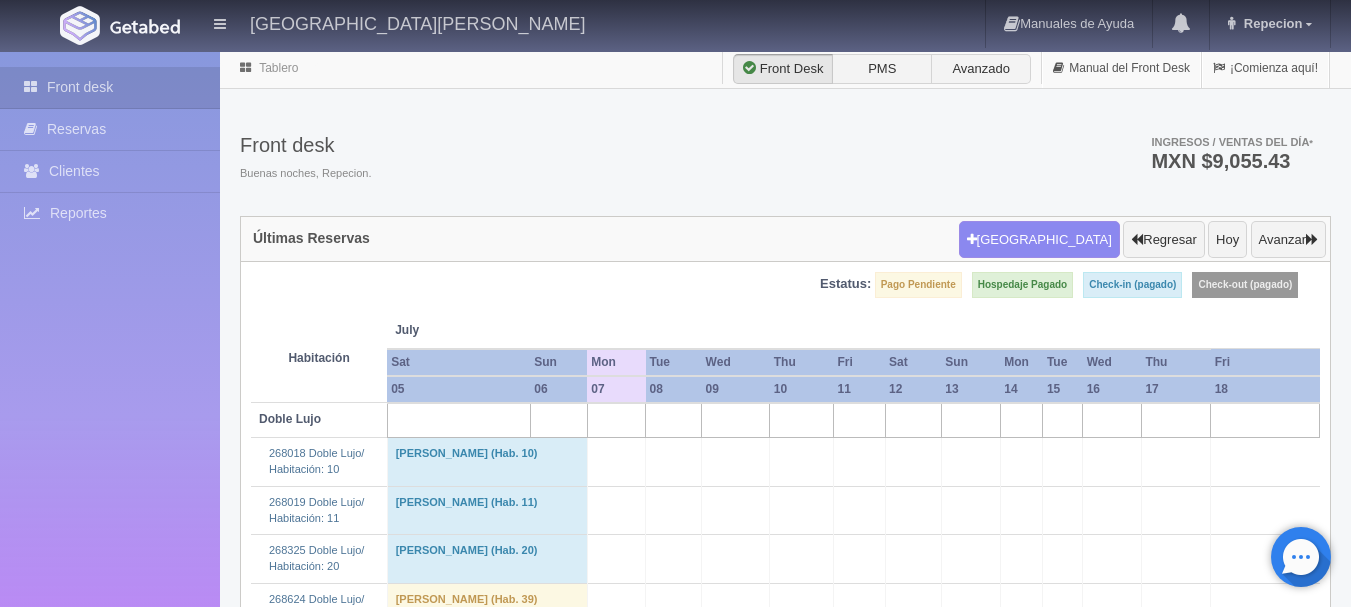 scroll, scrollTop: 0, scrollLeft: 0, axis: both 